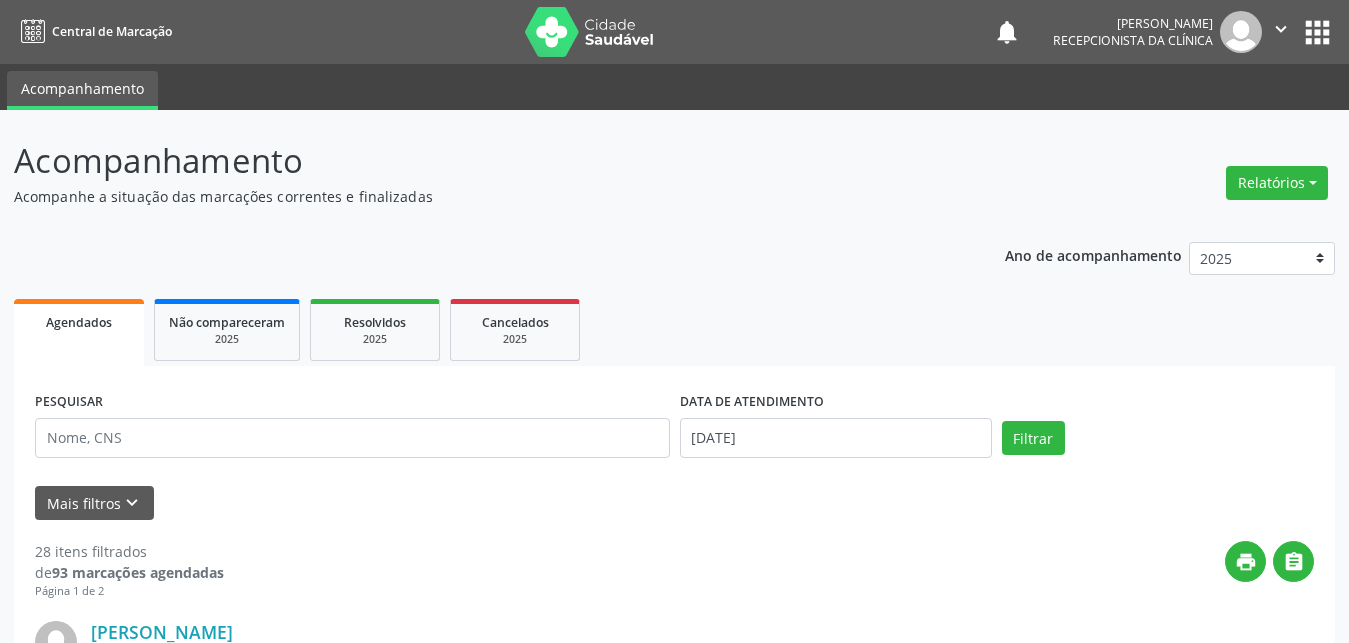 scroll, scrollTop: 0, scrollLeft: 0, axis: both 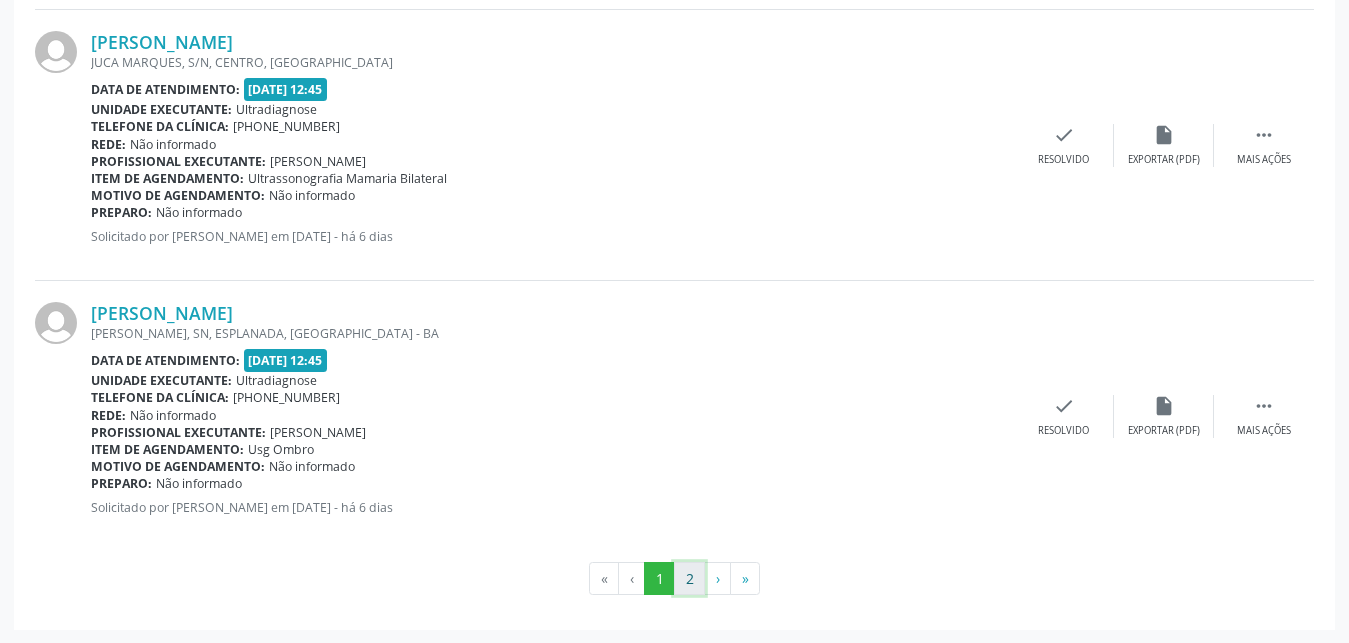 click on "2" at bounding box center (689, 579) 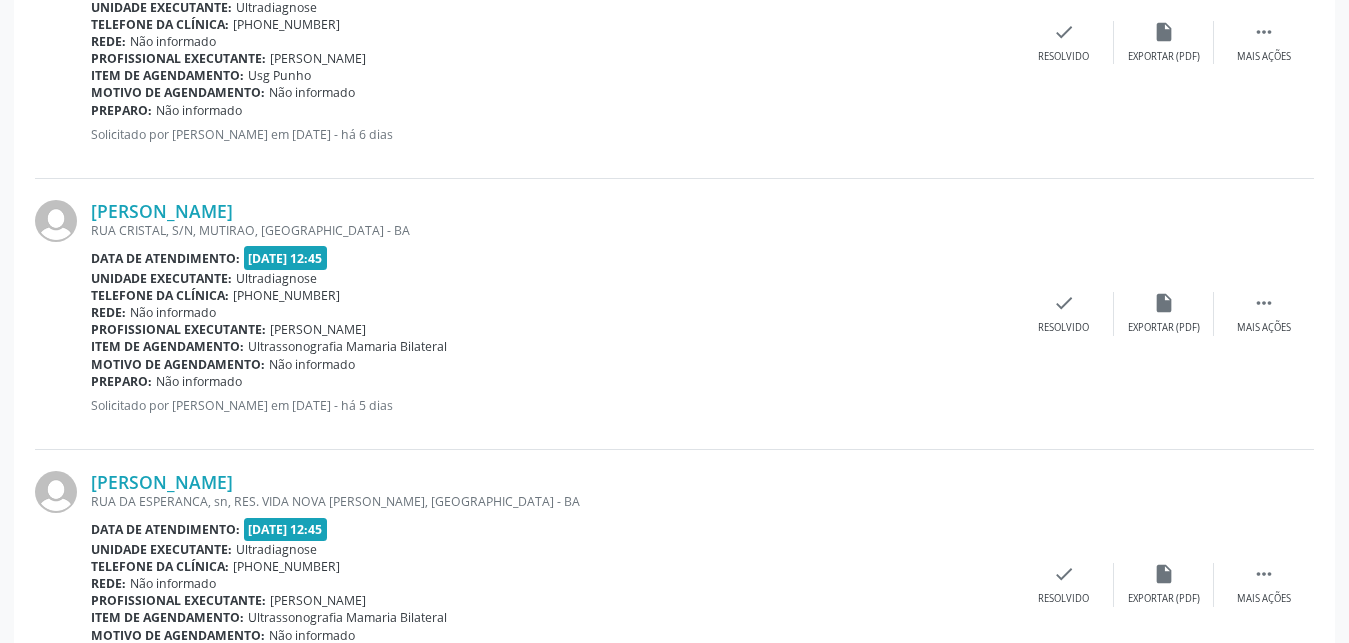 scroll, scrollTop: 2386, scrollLeft: 0, axis: vertical 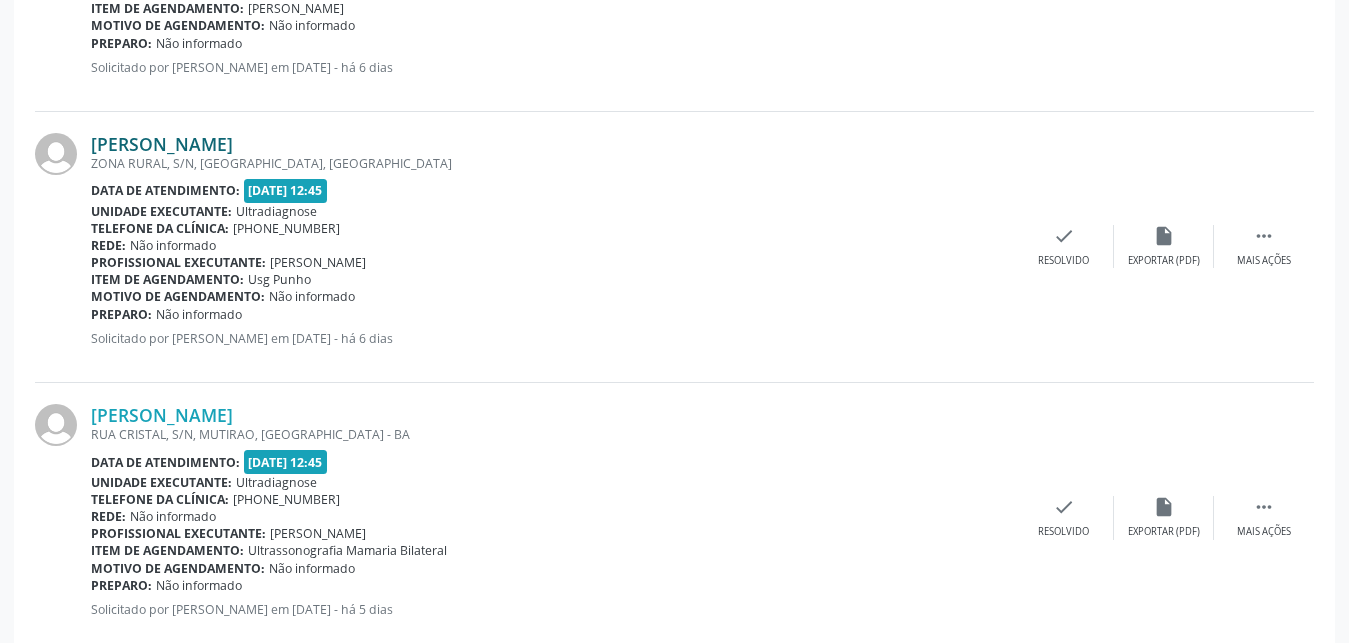 click on "[PERSON_NAME]" at bounding box center [162, 144] 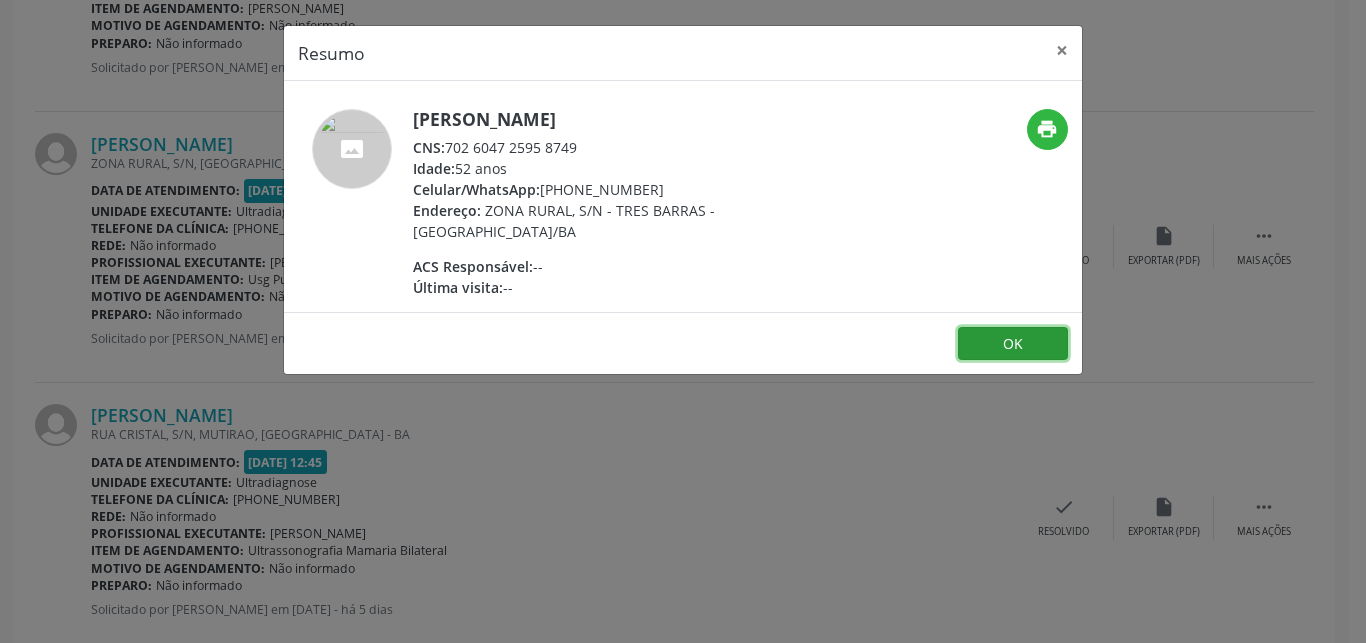click on "OK" at bounding box center [1013, 344] 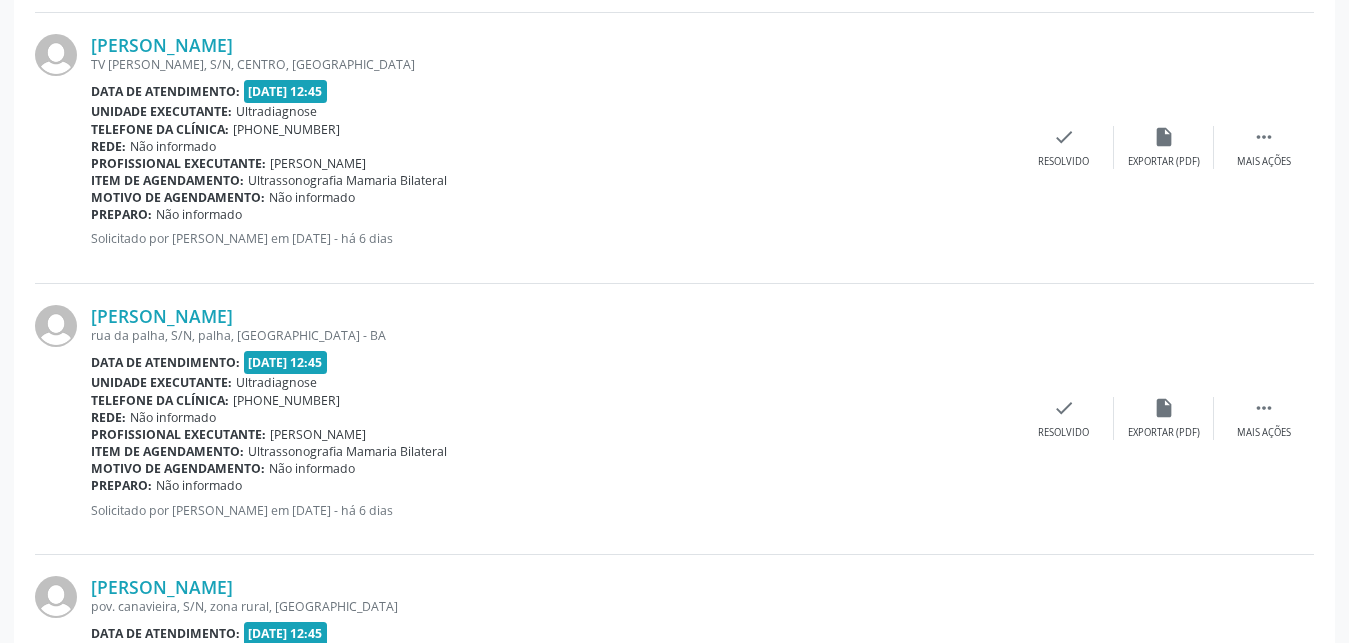 scroll, scrollTop: 1468, scrollLeft: 0, axis: vertical 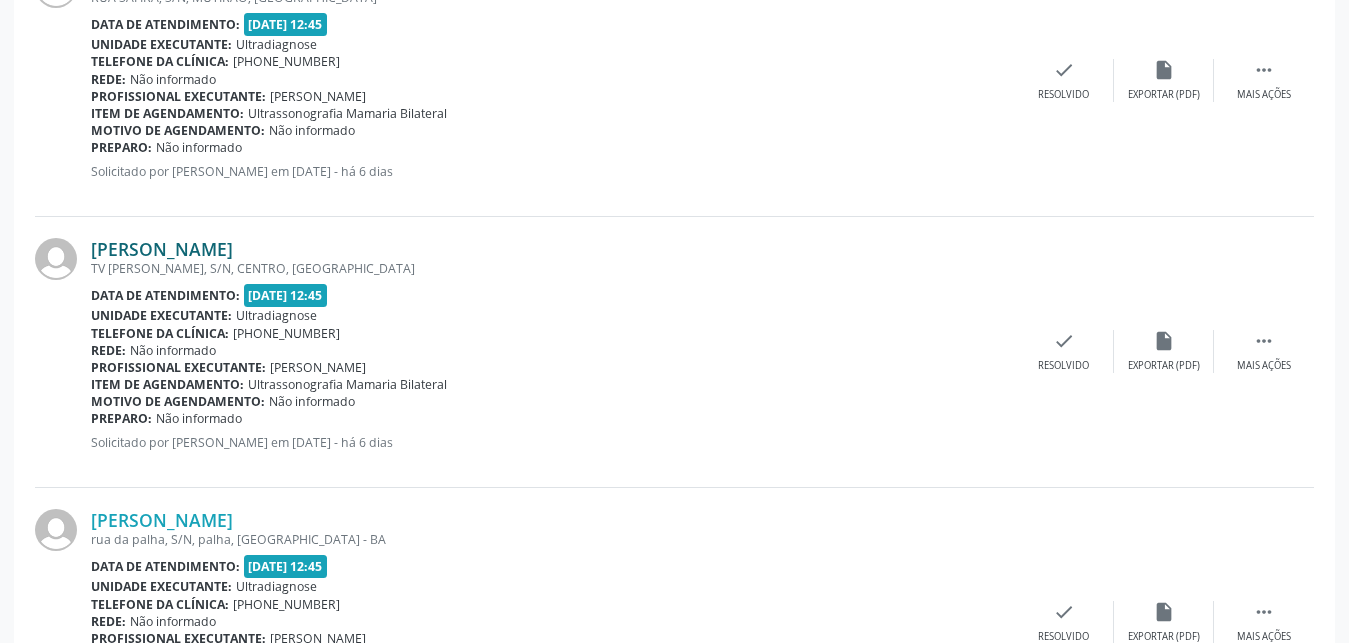 click on "[PERSON_NAME]" at bounding box center (162, 249) 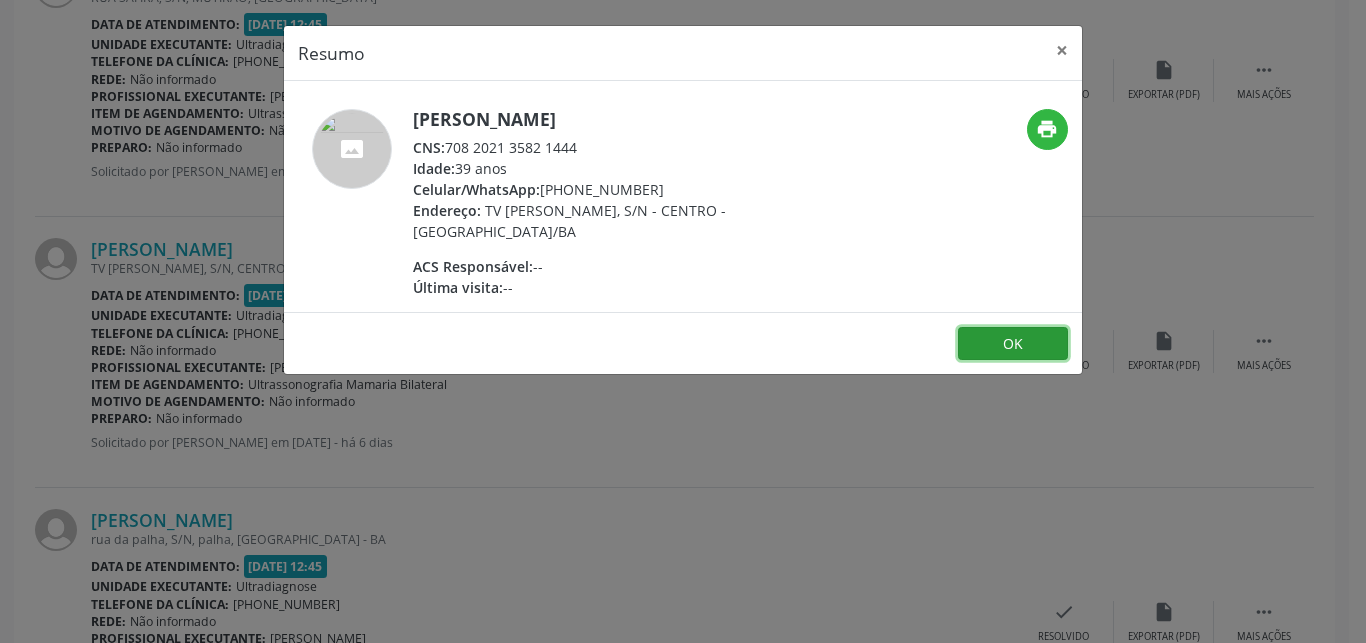 click on "OK" at bounding box center (1013, 344) 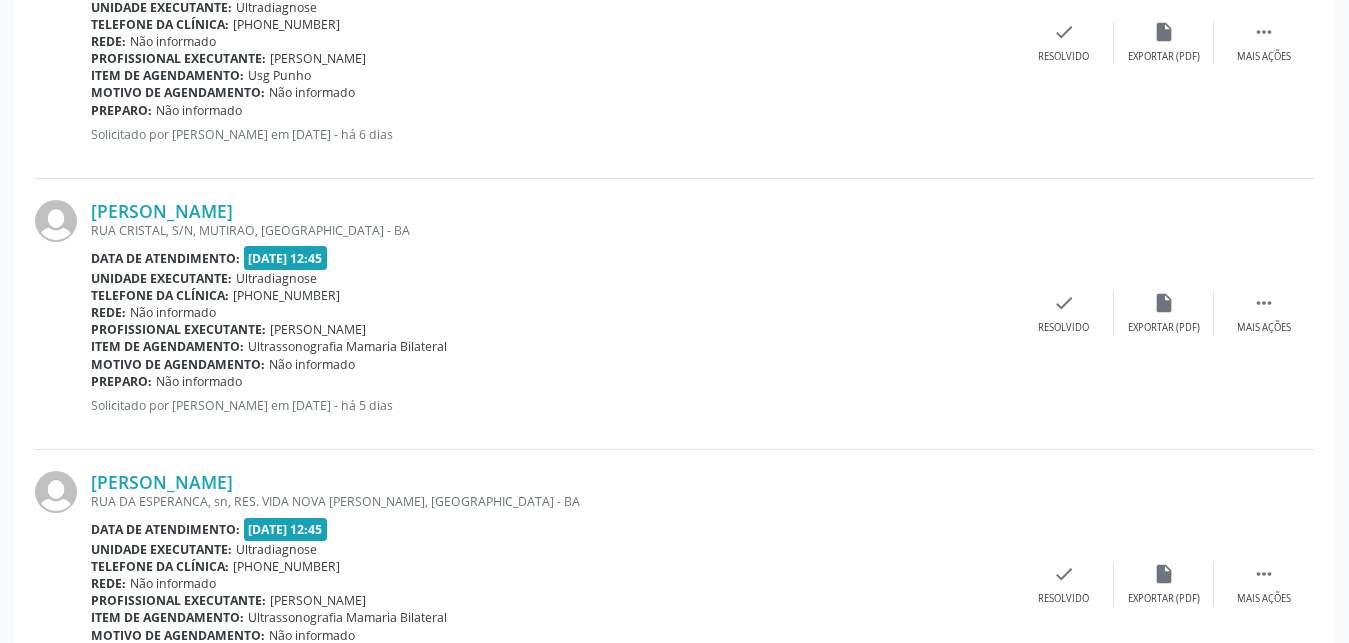 scroll, scrollTop: 2794, scrollLeft: 0, axis: vertical 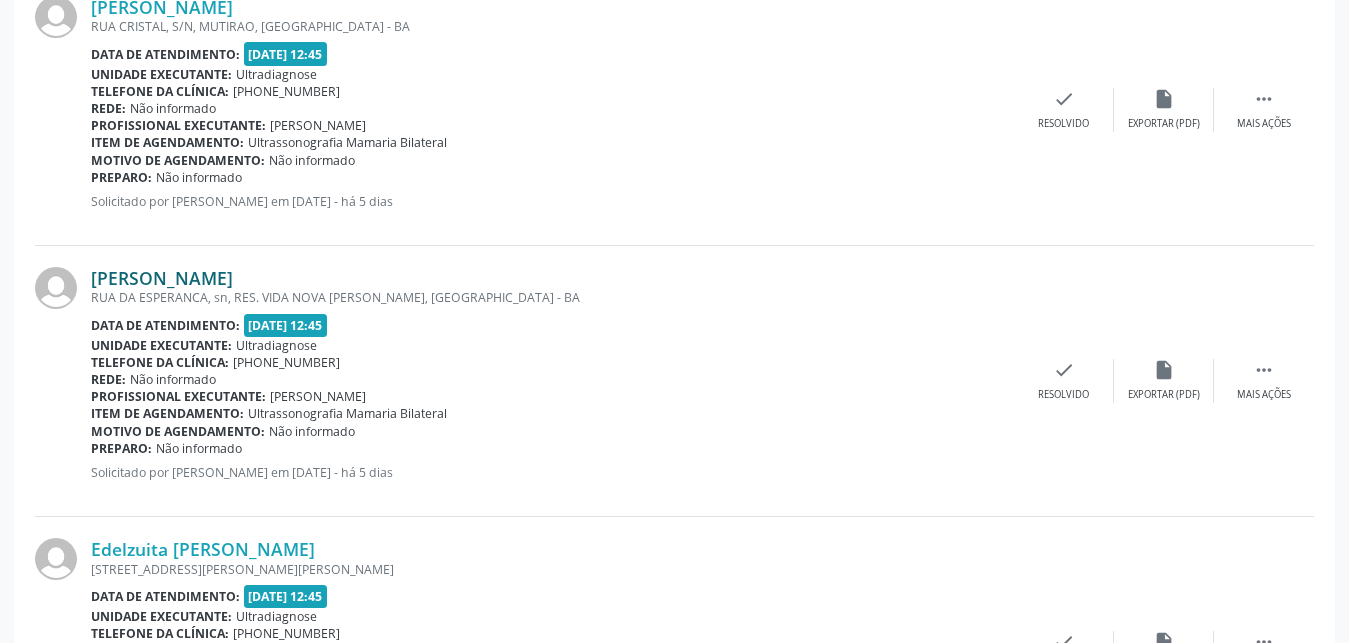 click on "[PERSON_NAME]" at bounding box center (162, 278) 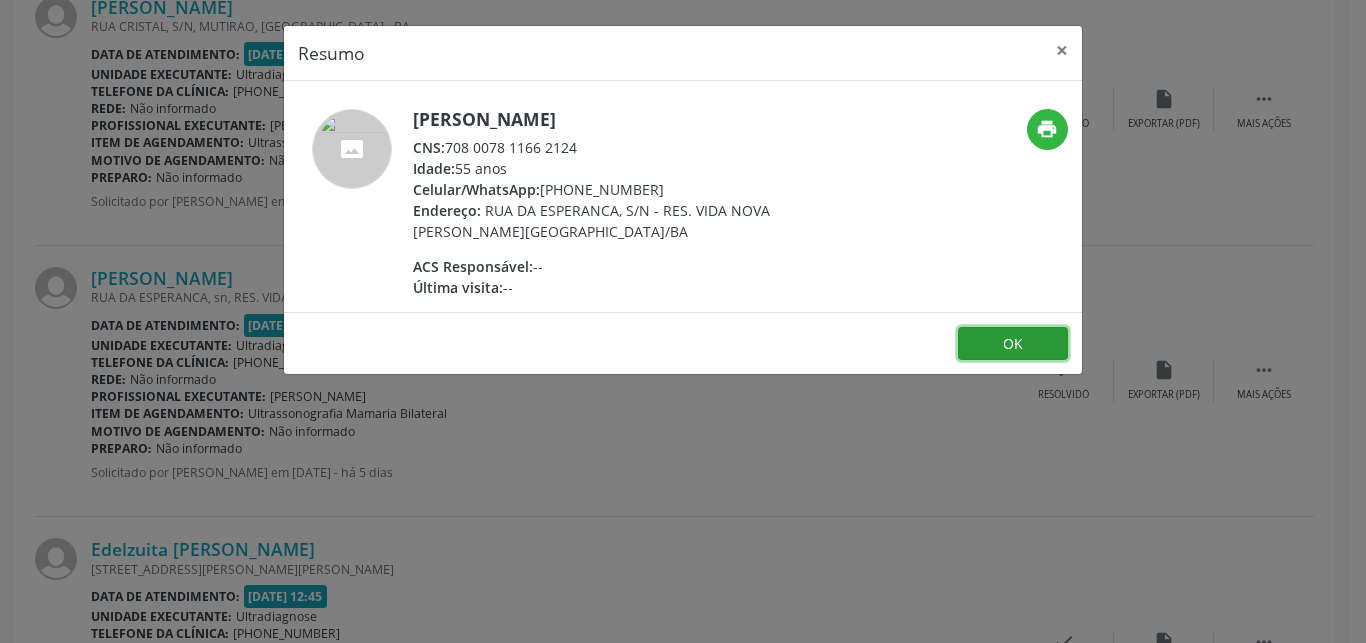 click on "OK" at bounding box center [1013, 344] 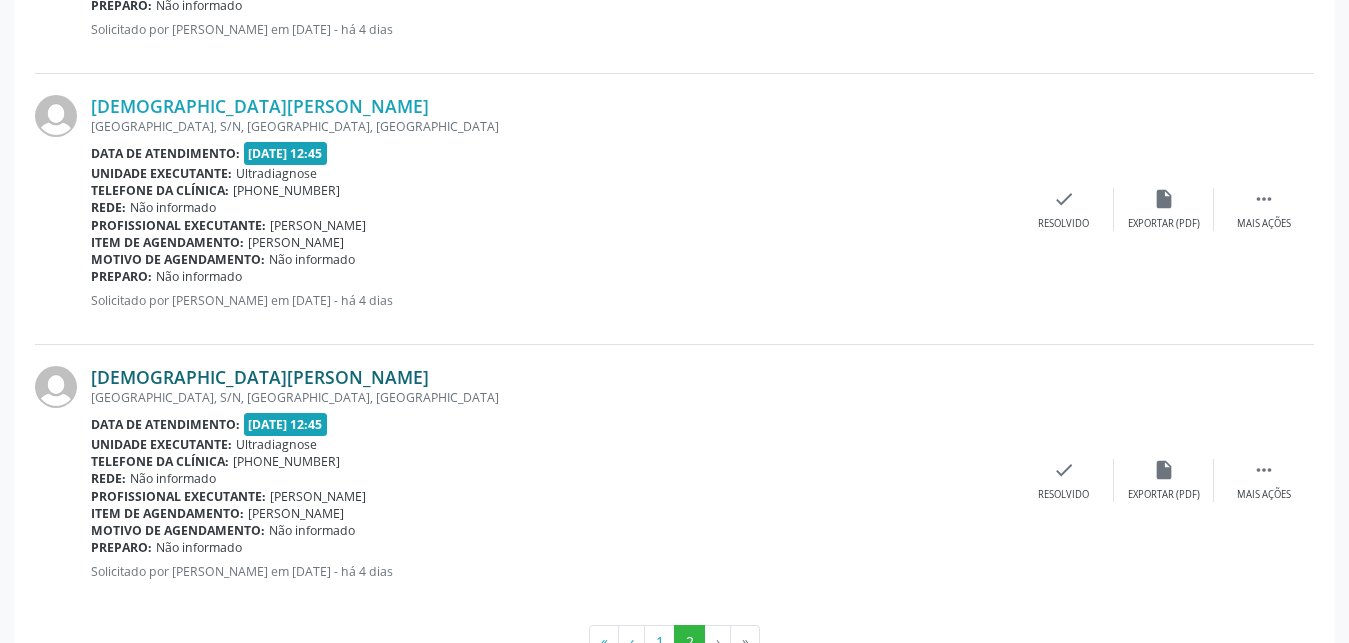 scroll, scrollTop: 3572, scrollLeft: 0, axis: vertical 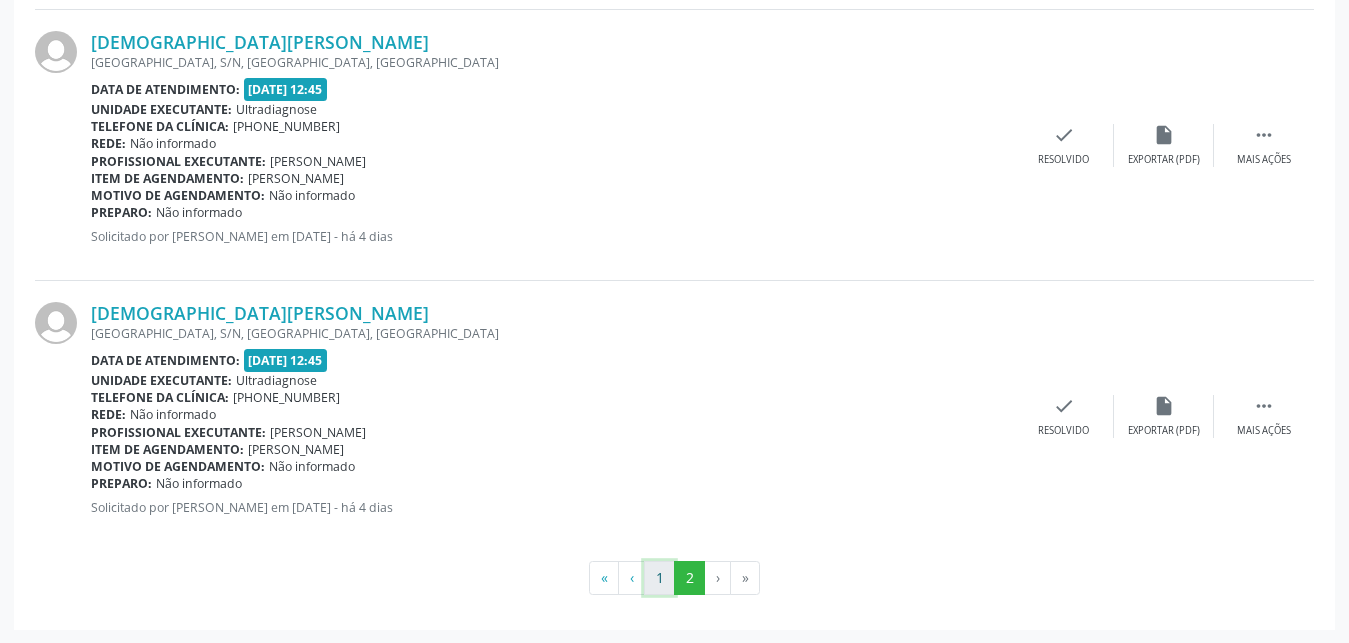 click on "1" at bounding box center (659, 578) 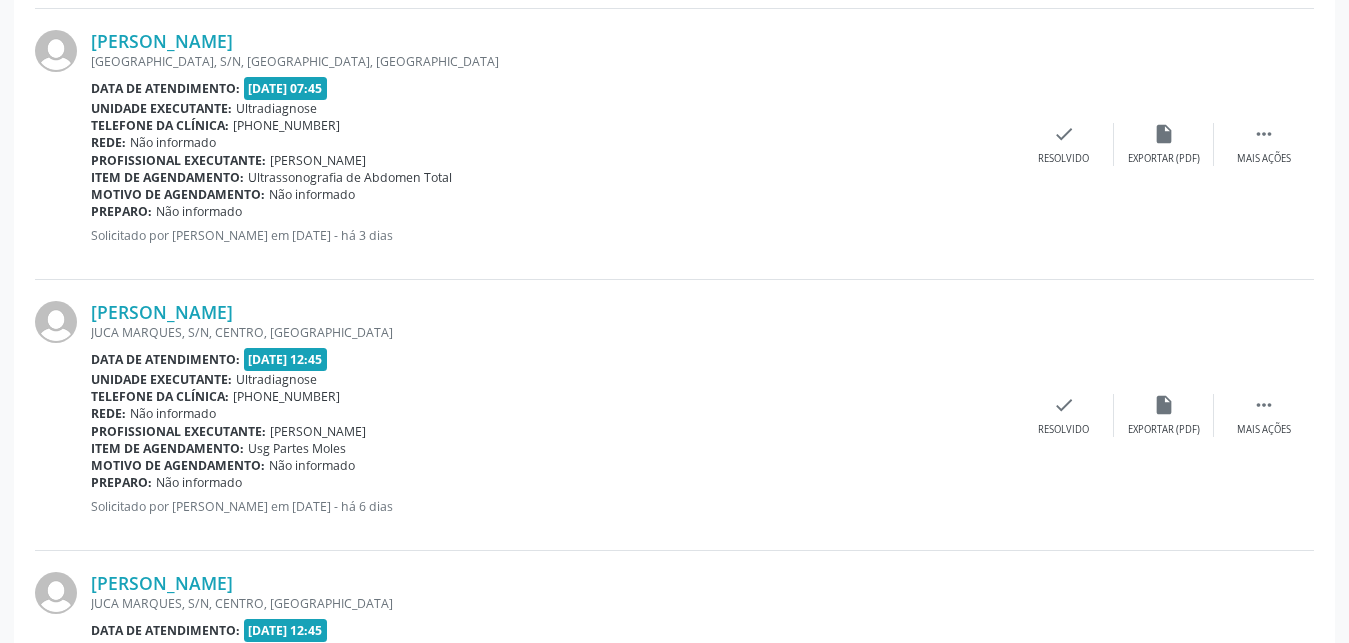 scroll, scrollTop: 4114, scrollLeft: 0, axis: vertical 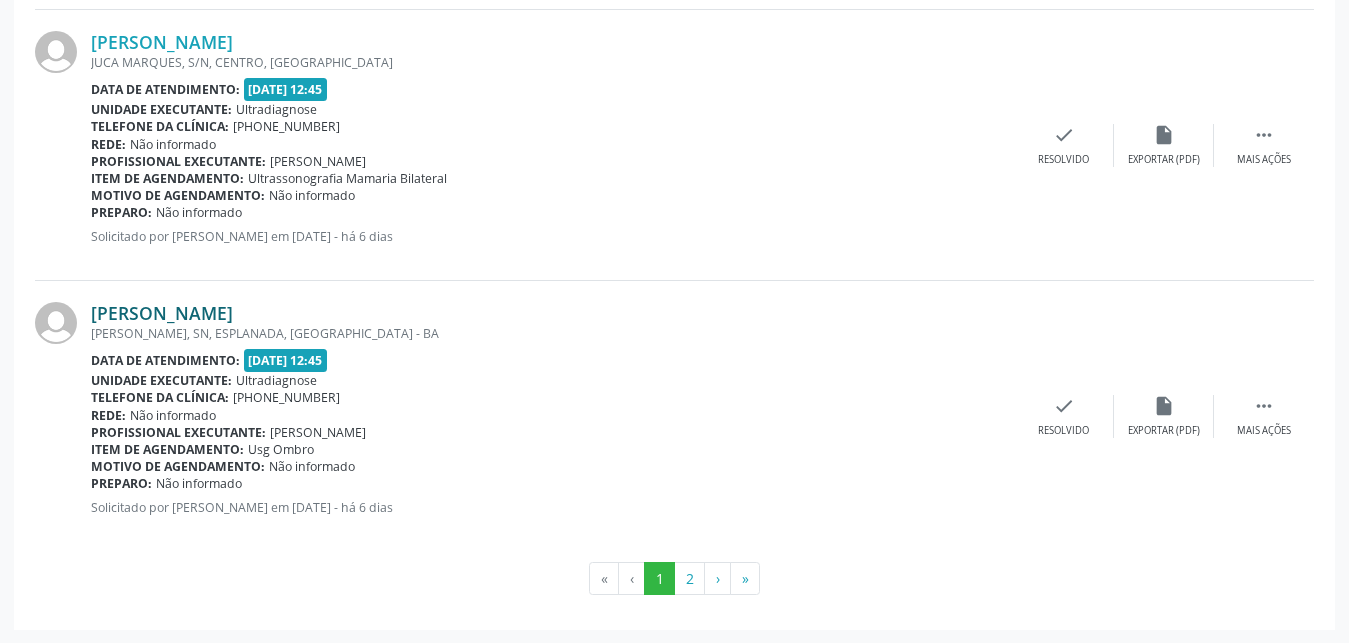 click on "[PERSON_NAME]" at bounding box center (162, 313) 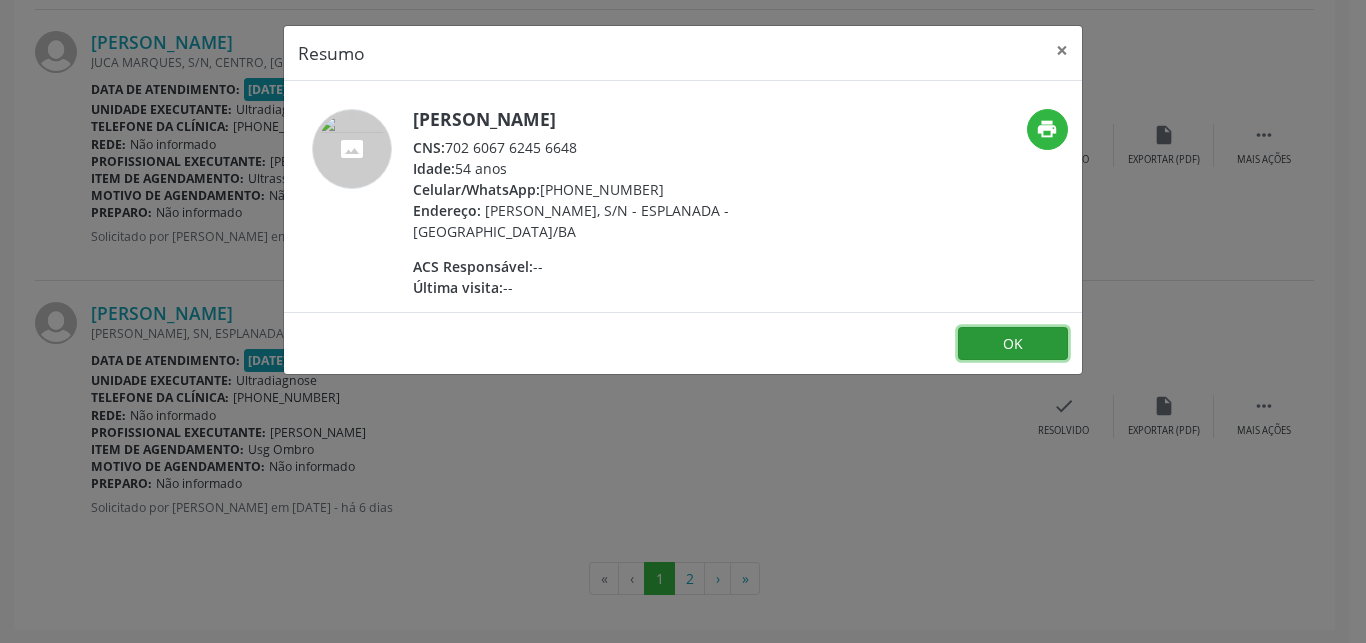 click on "OK" at bounding box center [1013, 344] 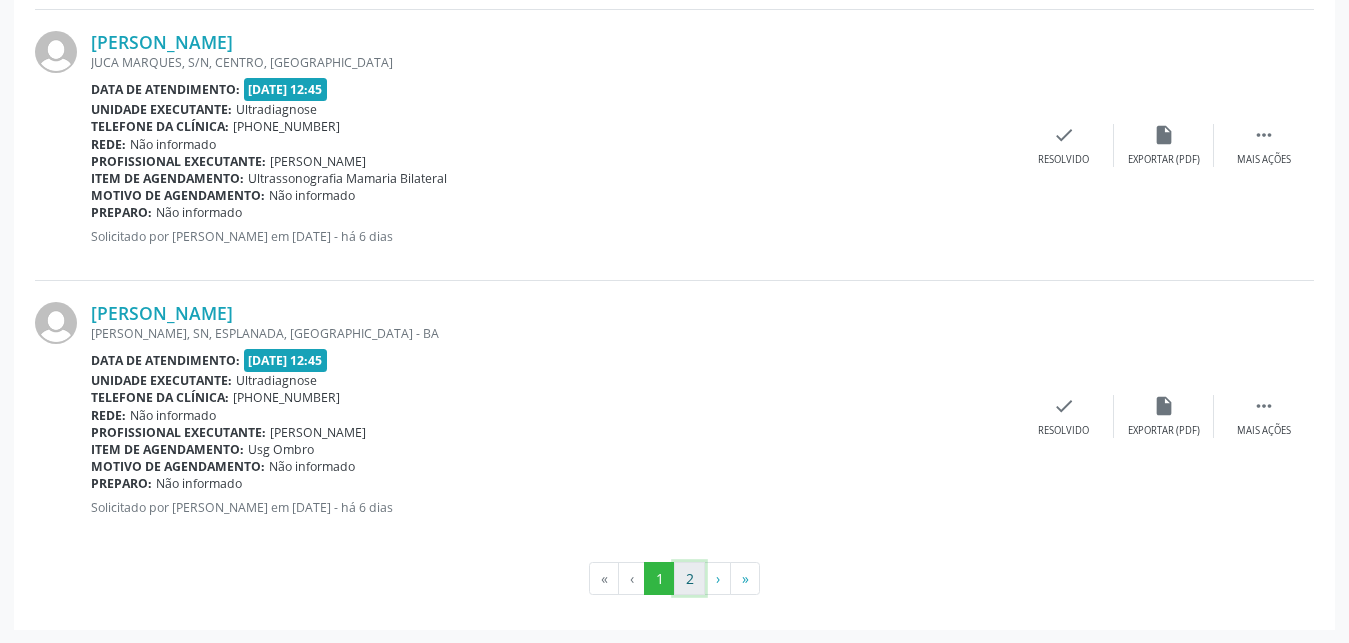 click on "2" at bounding box center [689, 579] 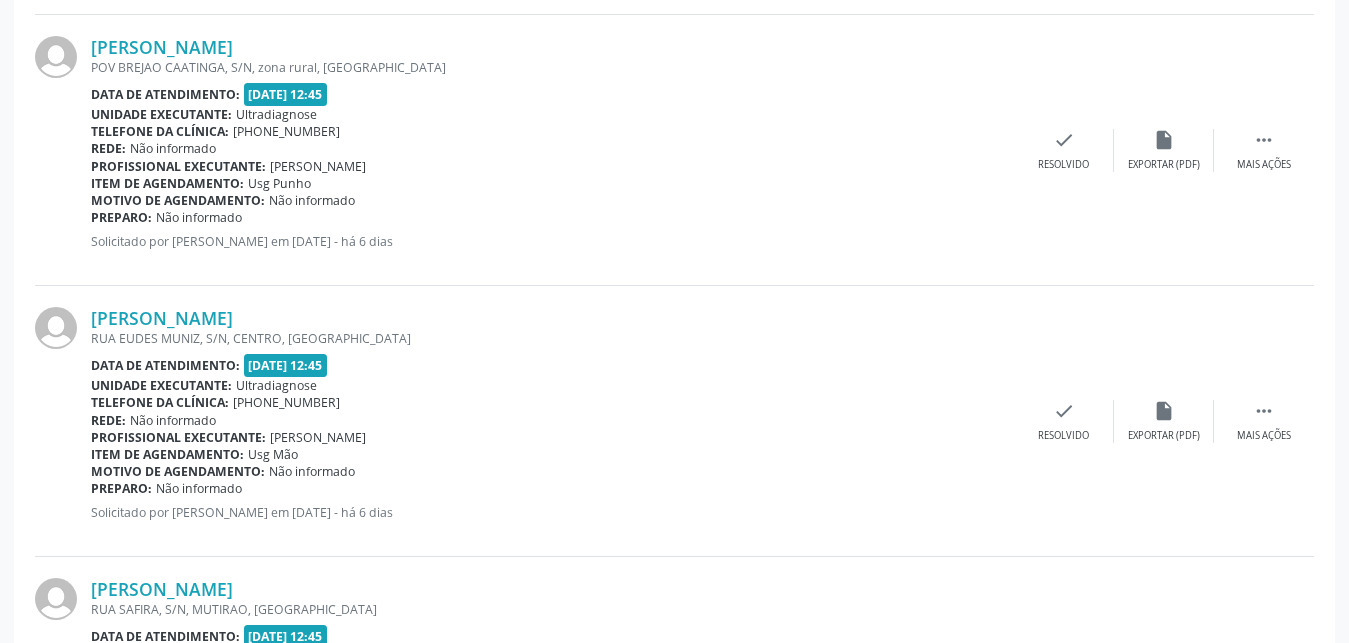 scroll, scrollTop: 1060, scrollLeft: 0, axis: vertical 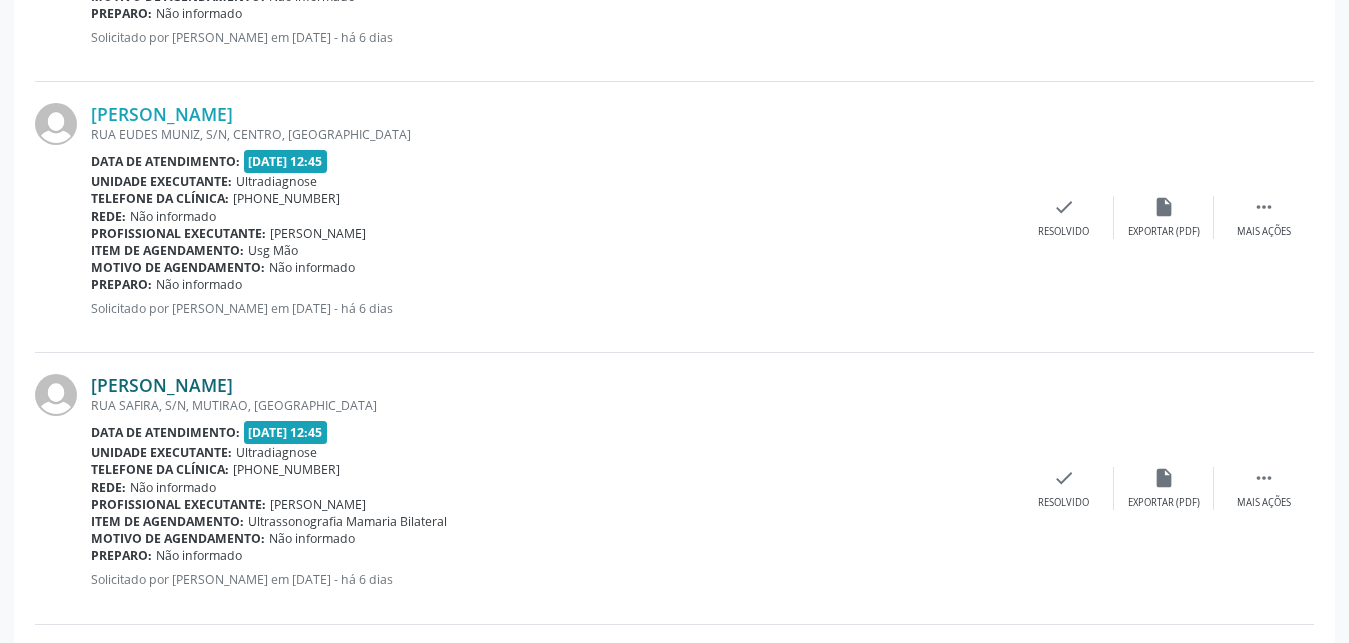 click on "[PERSON_NAME]" at bounding box center (162, 385) 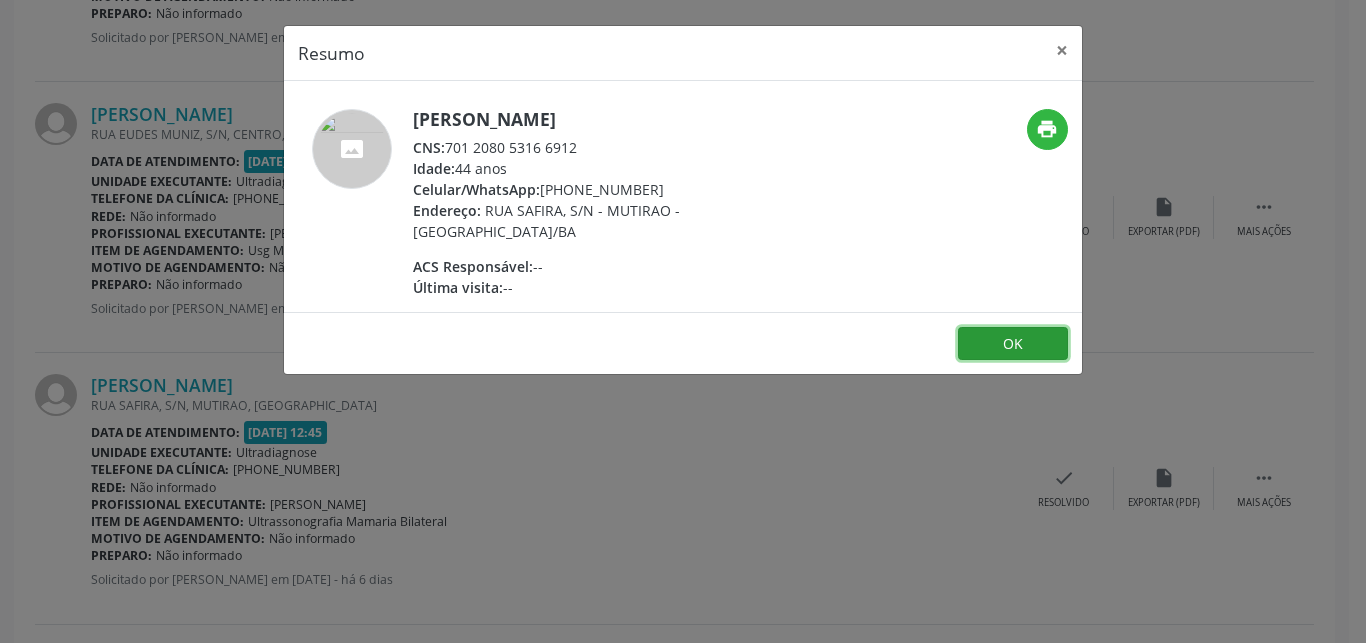 click on "OK" at bounding box center [1013, 344] 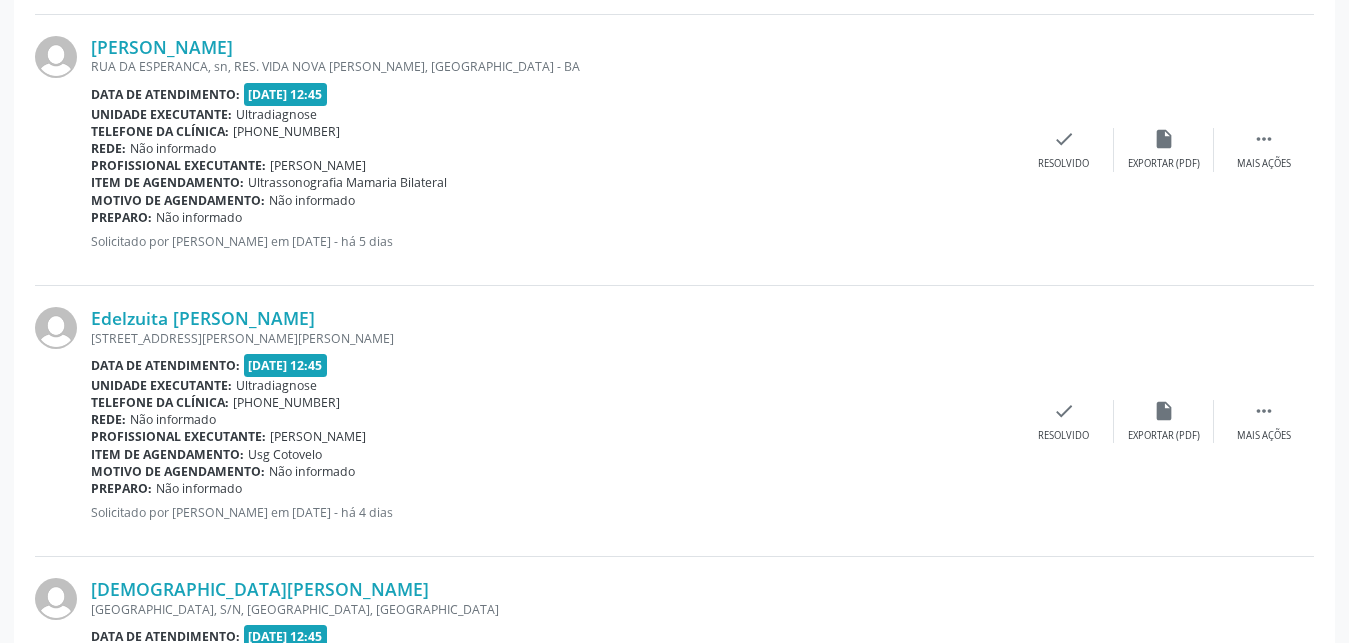 scroll, scrollTop: 3572, scrollLeft: 0, axis: vertical 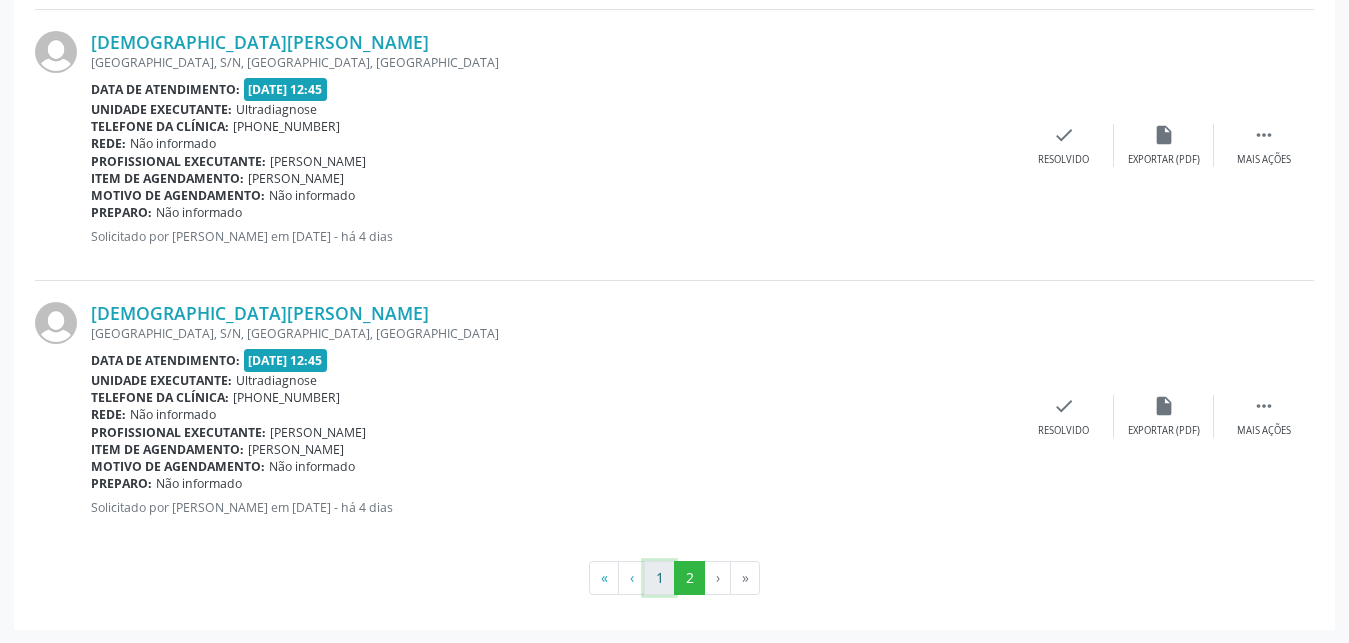 click on "1" at bounding box center [659, 578] 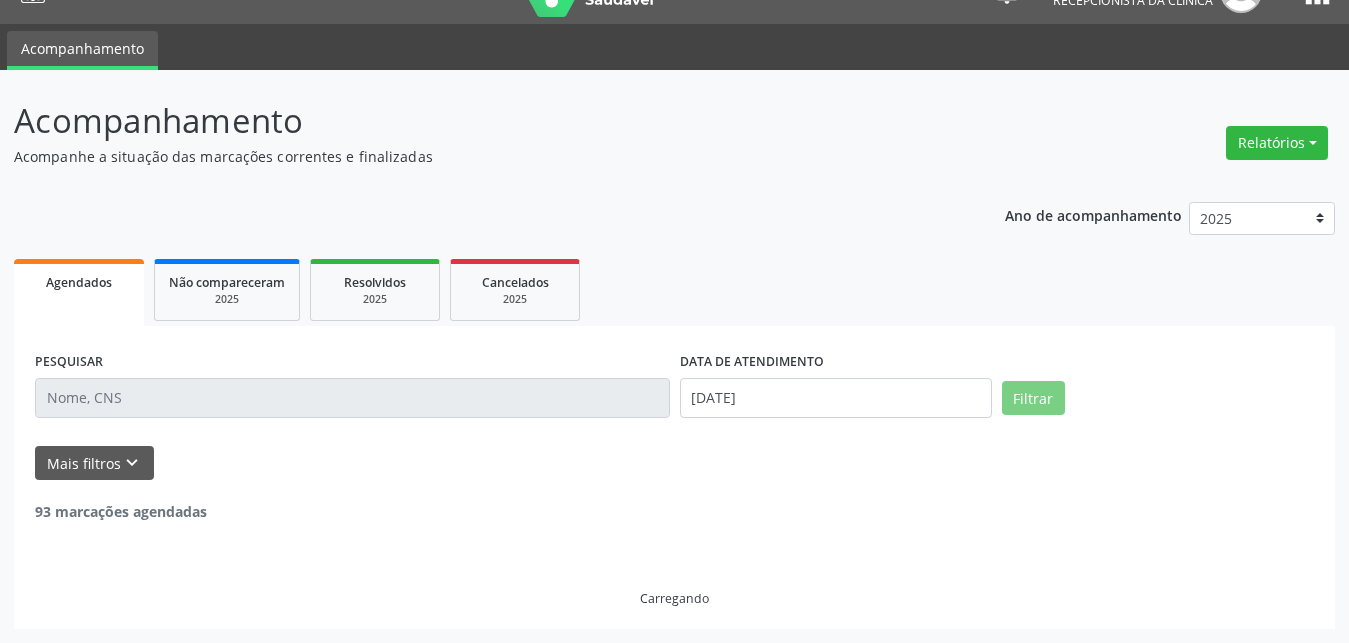 scroll, scrollTop: 40, scrollLeft: 0, axis: vertical 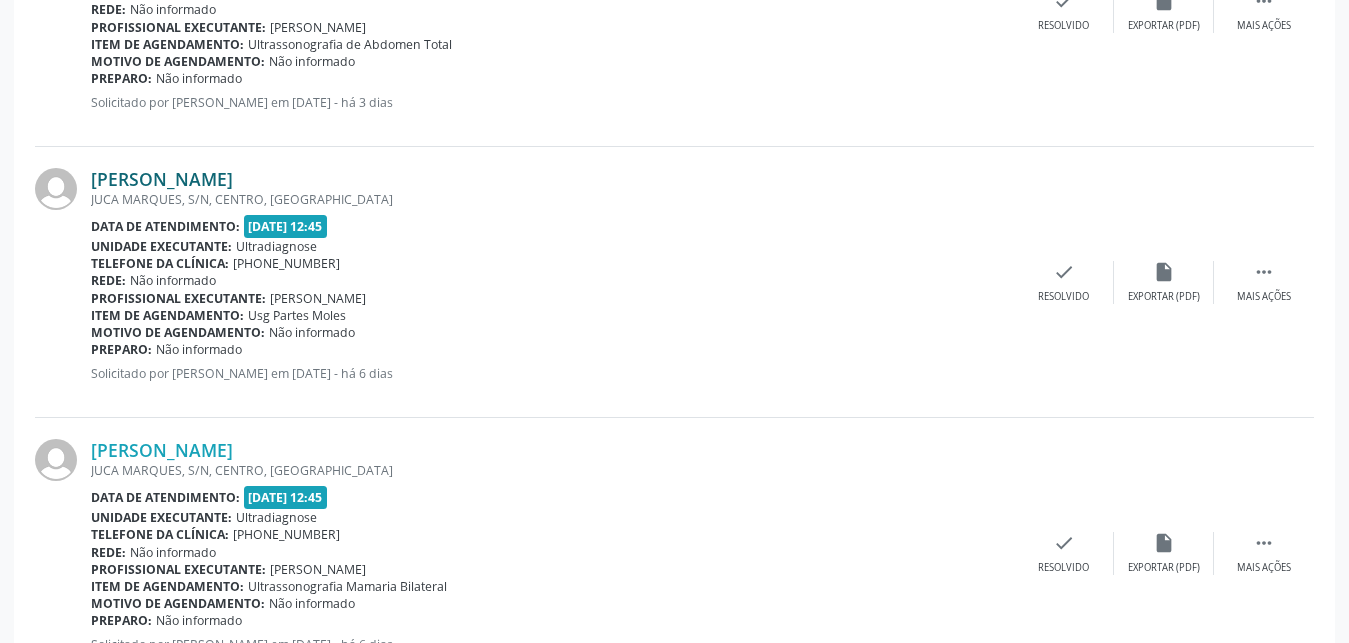 click on "[PERSON_NAME]" at bounding box center (162, 179) 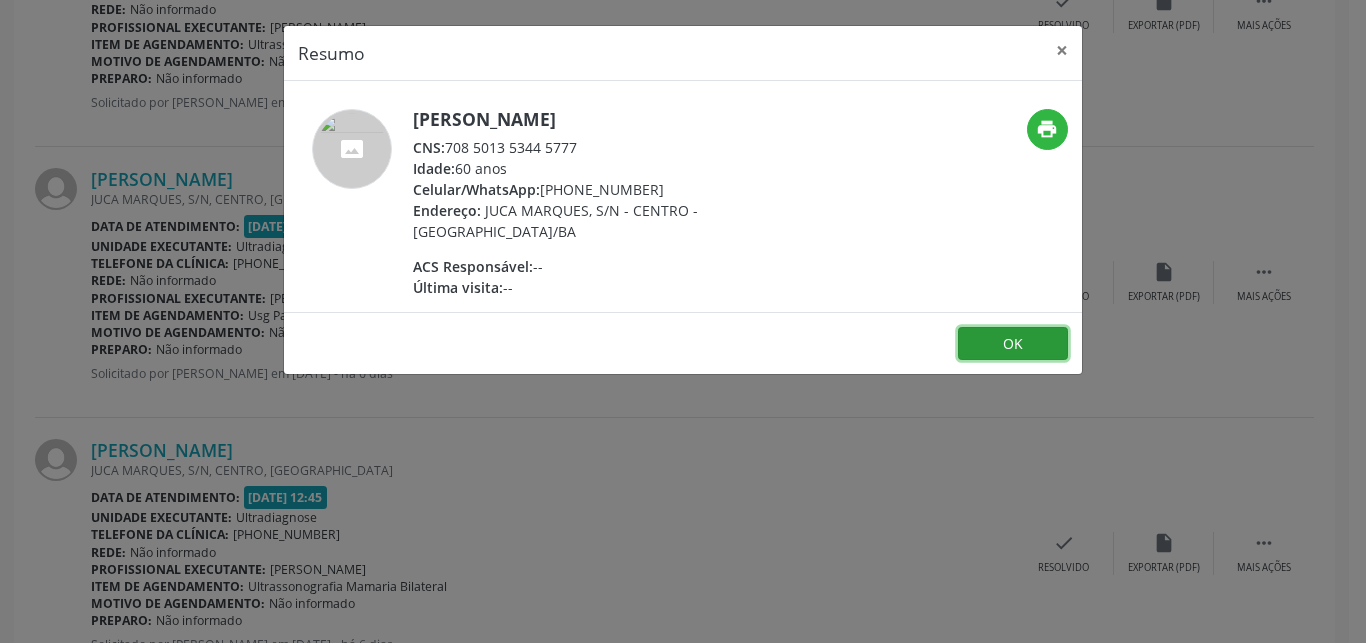 click on "OK" at bounding box center [1013, 344] 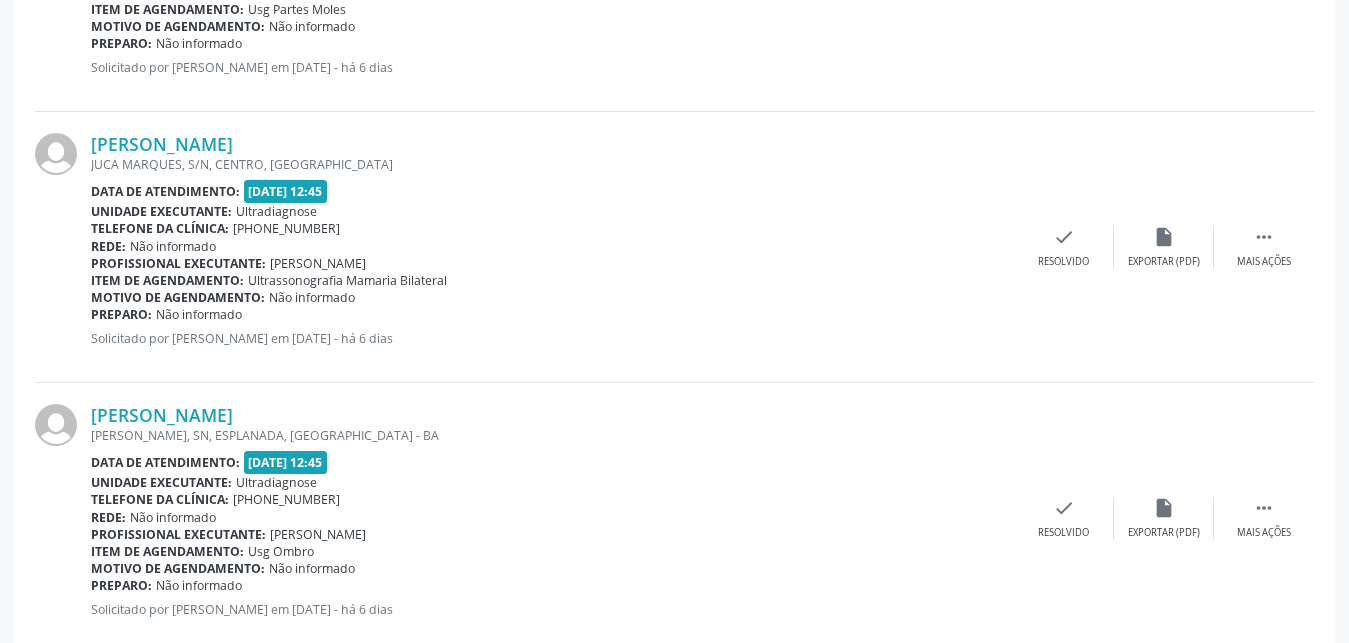 scroll, scrollTop: 4114, scrollLeft: 0, axis: vertical 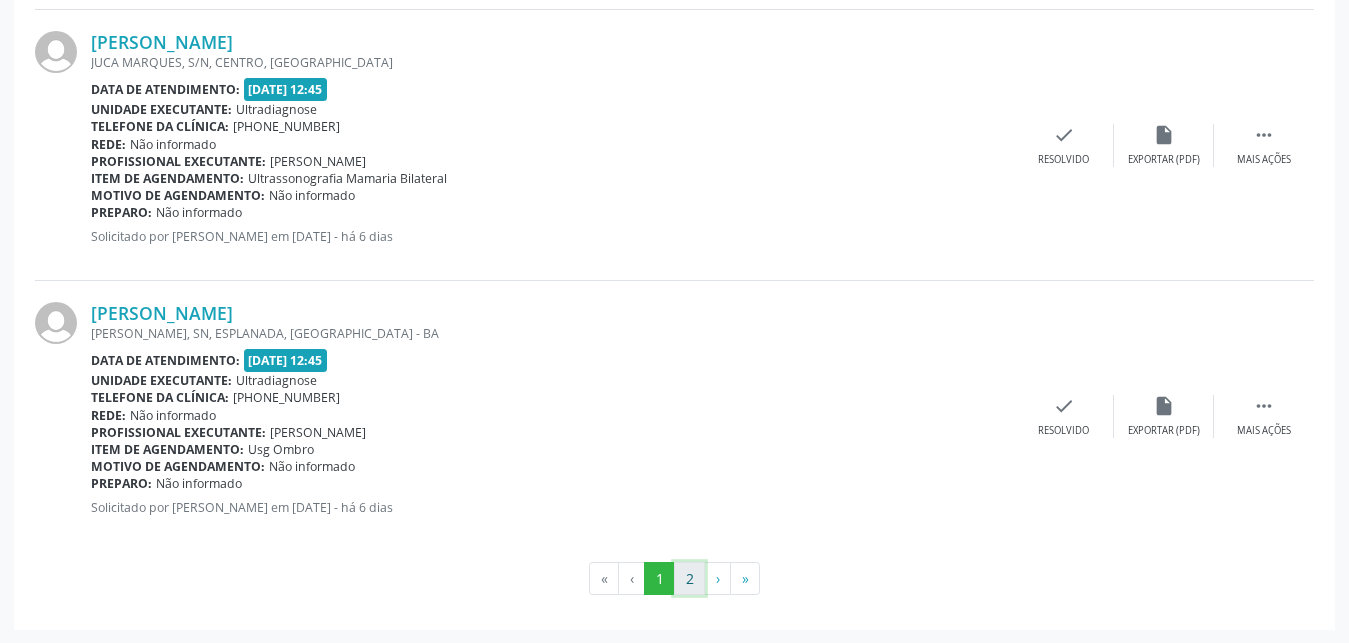 click on "2" at bounding box center (689, 579) 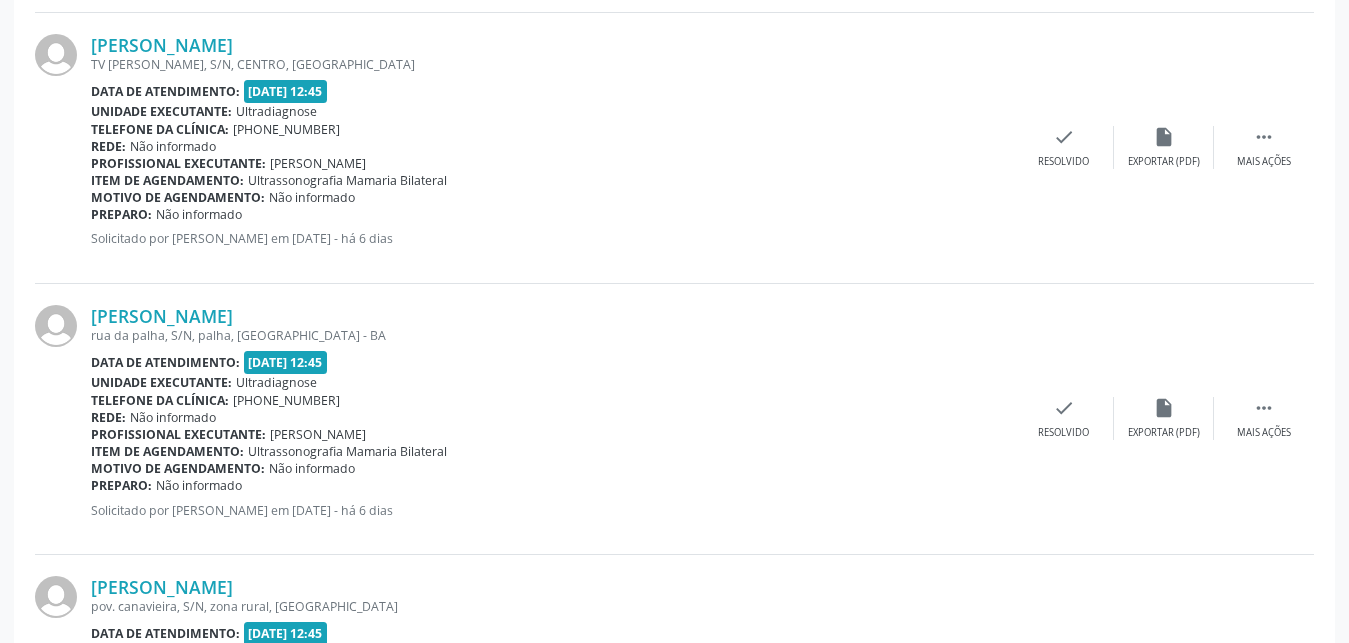 scroll, scrollTop: 1774, scrollLeft: 0, axis: vertical 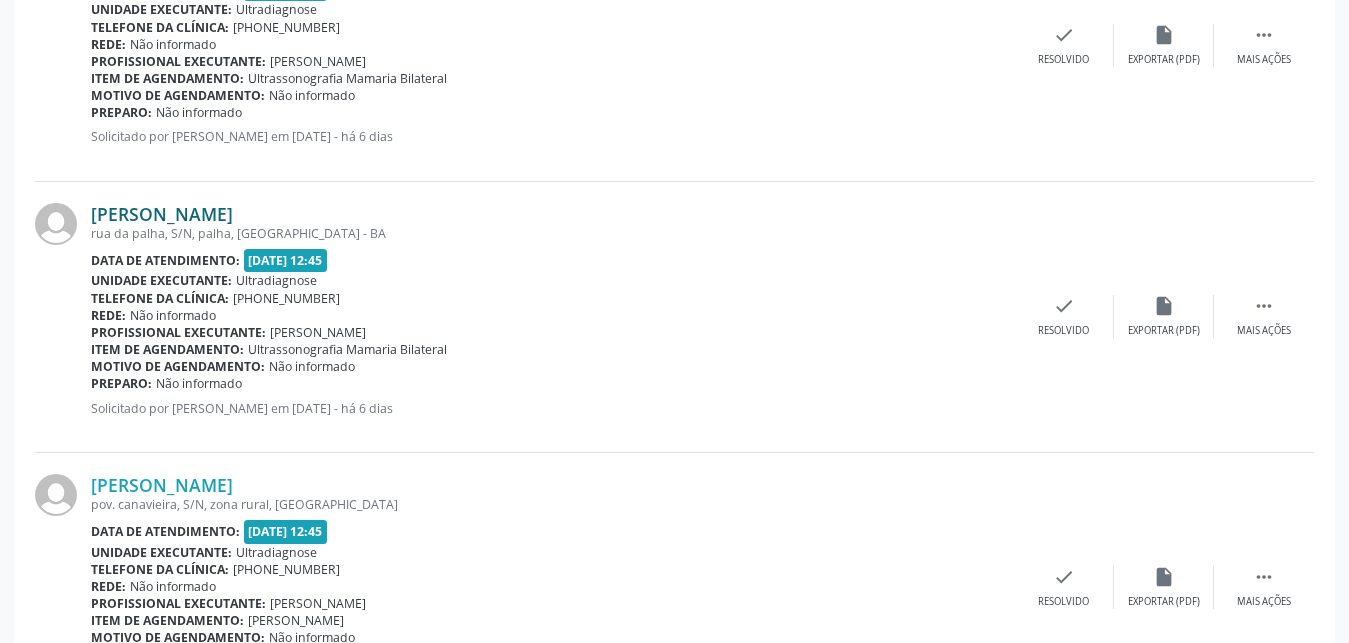 click on "[PERSON_NAME]" at bounding box center (162, 214) 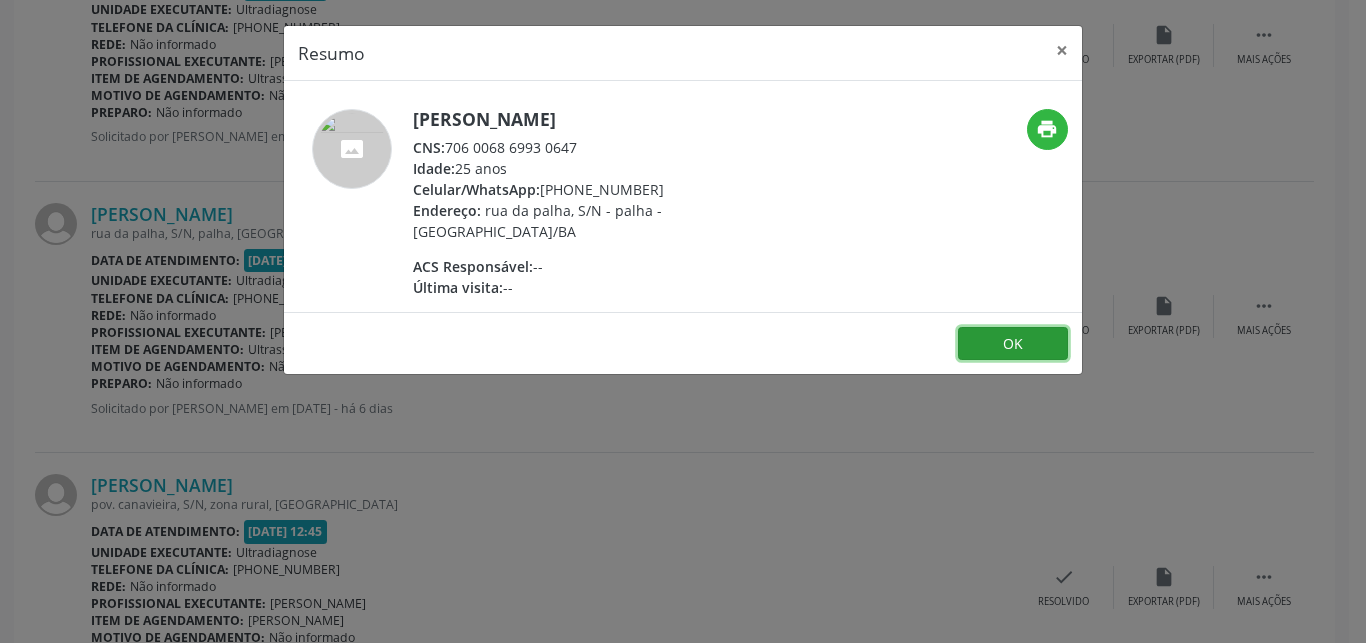click on "OK" at bounding box center (1013, 344) 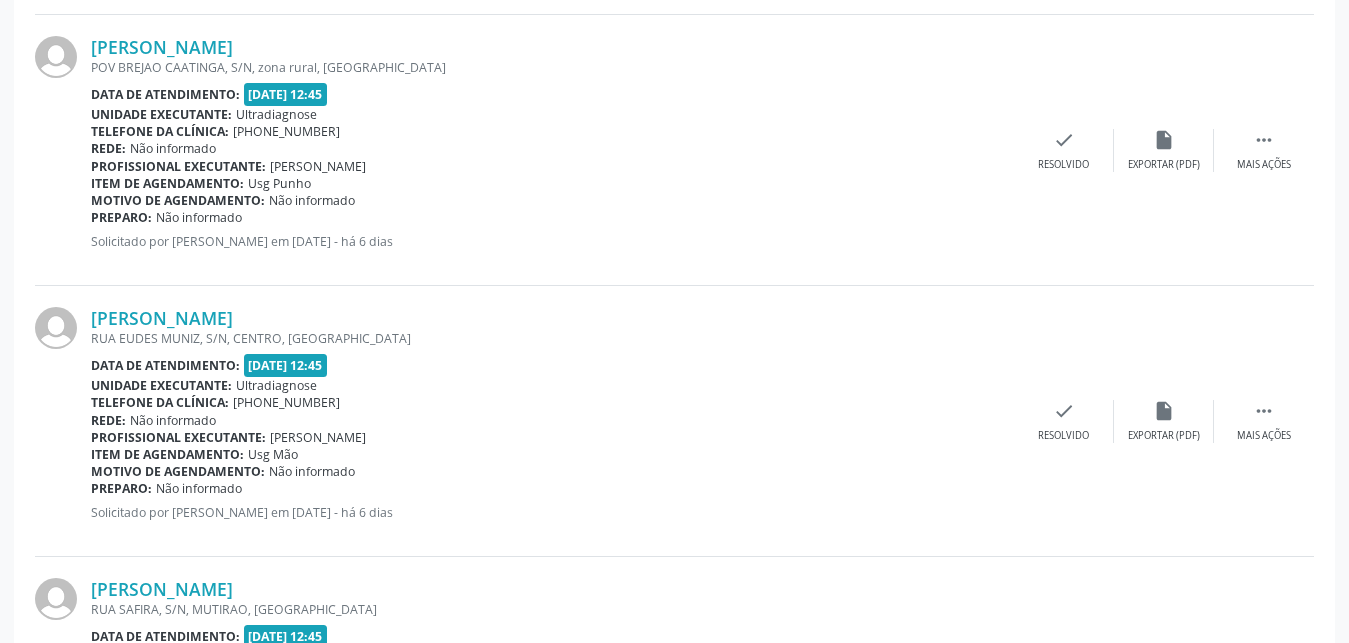 scroll, scrollTop: 754, scrollLeft: 0, axis: vertical 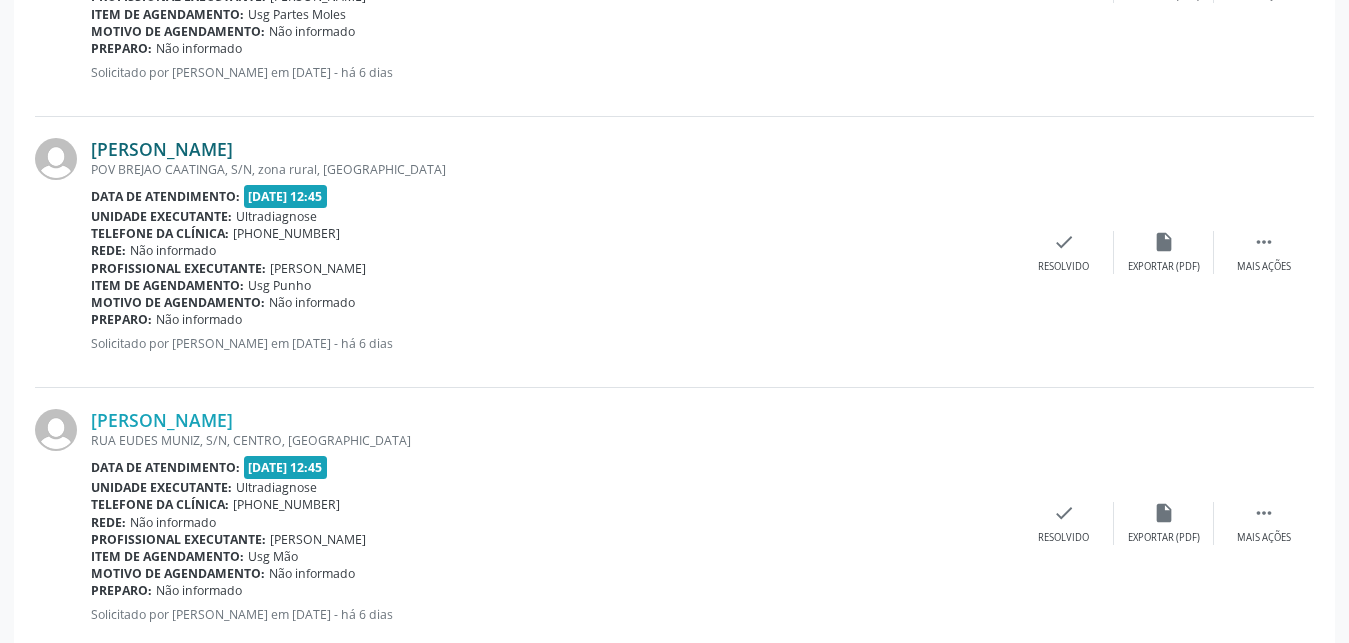 click on "[PERSON_NAME]" at bounding box center [162, 149] 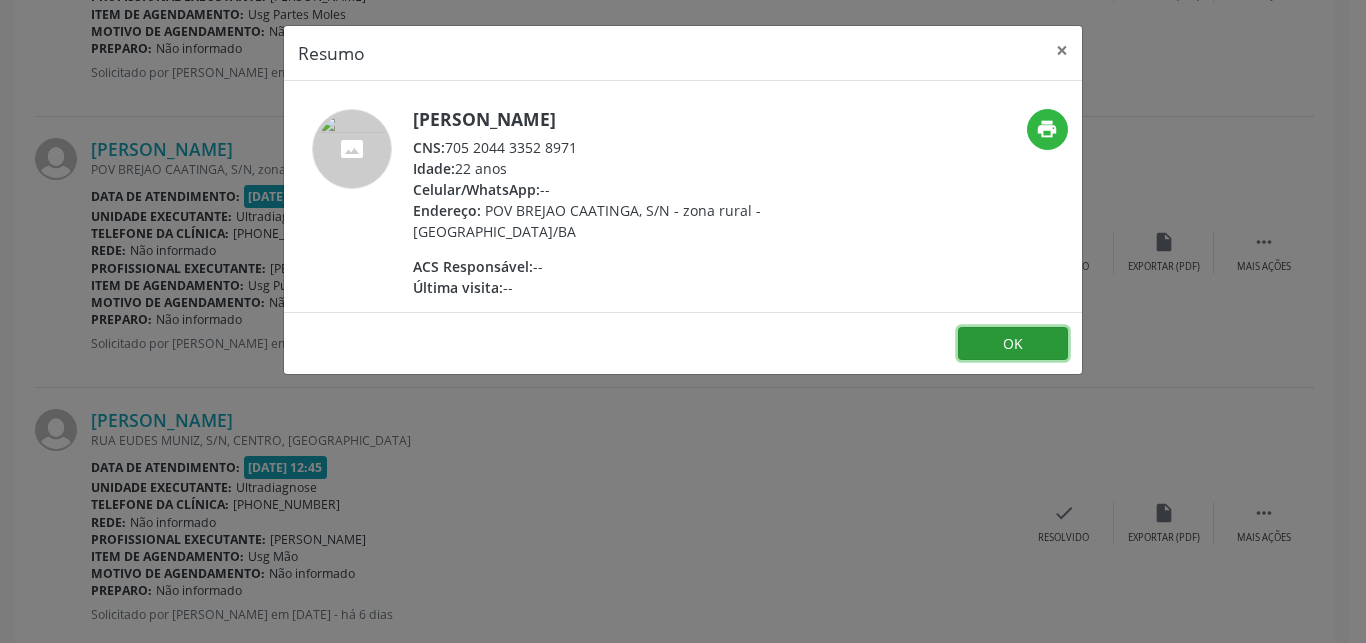 click on "OK" at bounding box center (1013, 344) 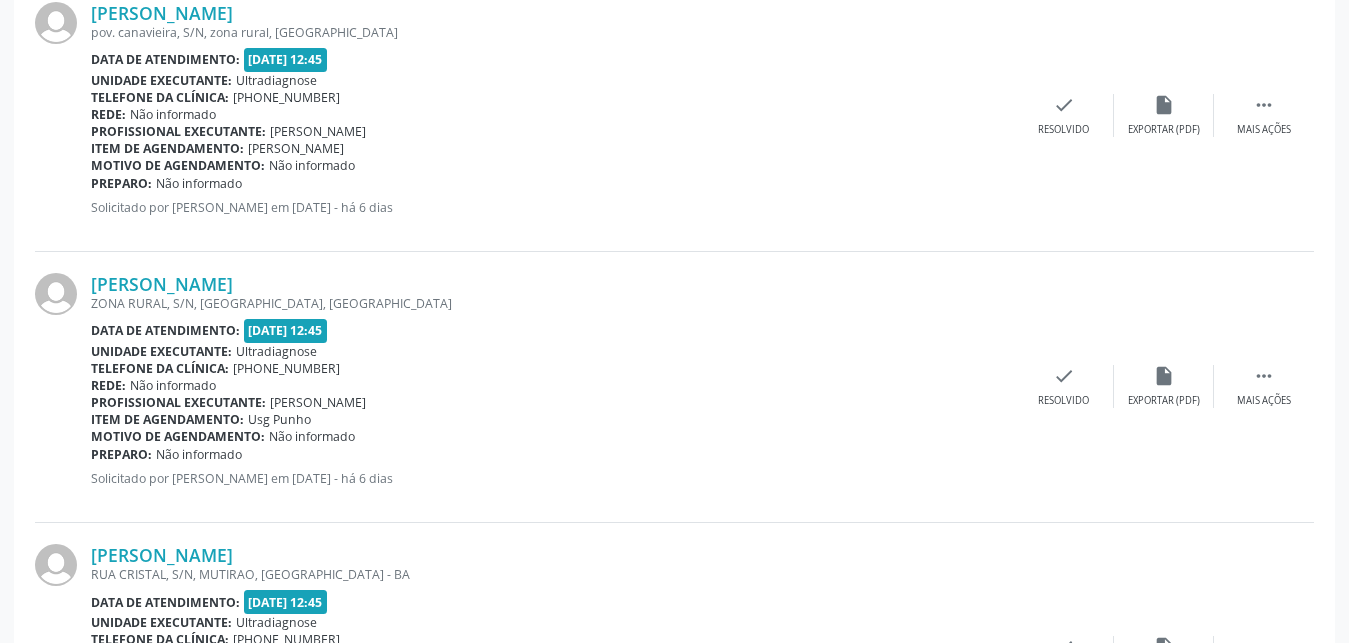 scroll, scrollTop: 2144, scrollLeft: 0, axis: vertical 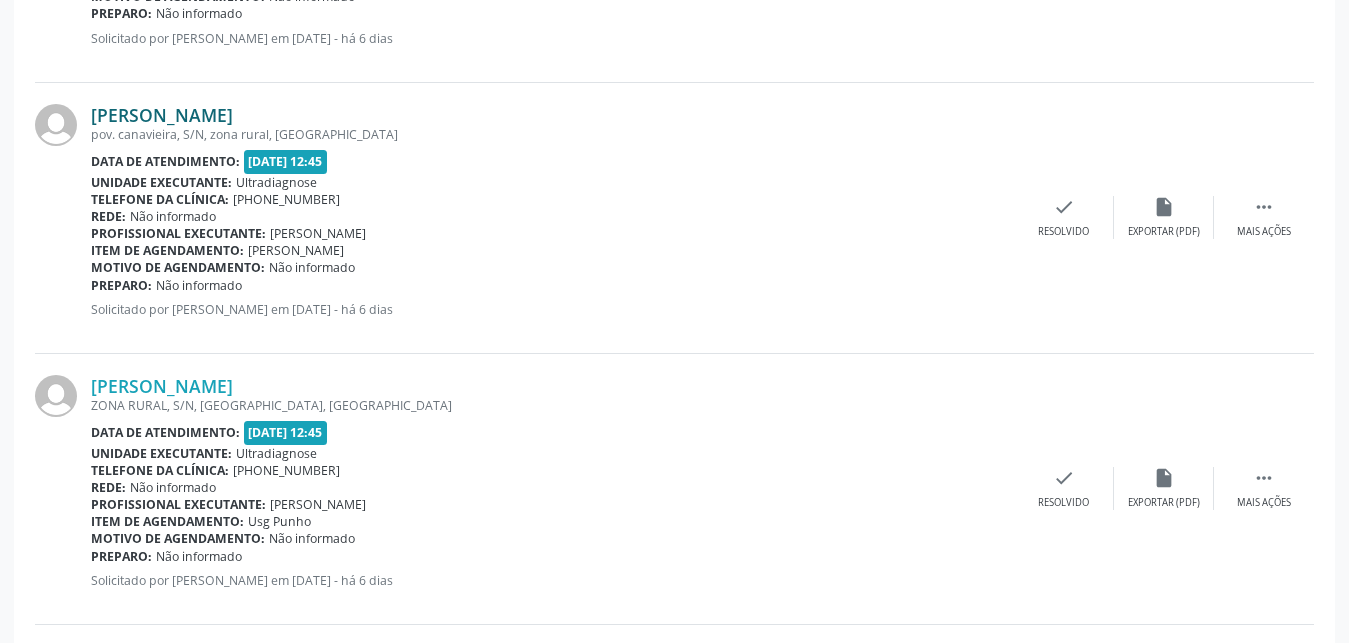 click on "[PERSON_NAME]" at bounding box center [162, 115] 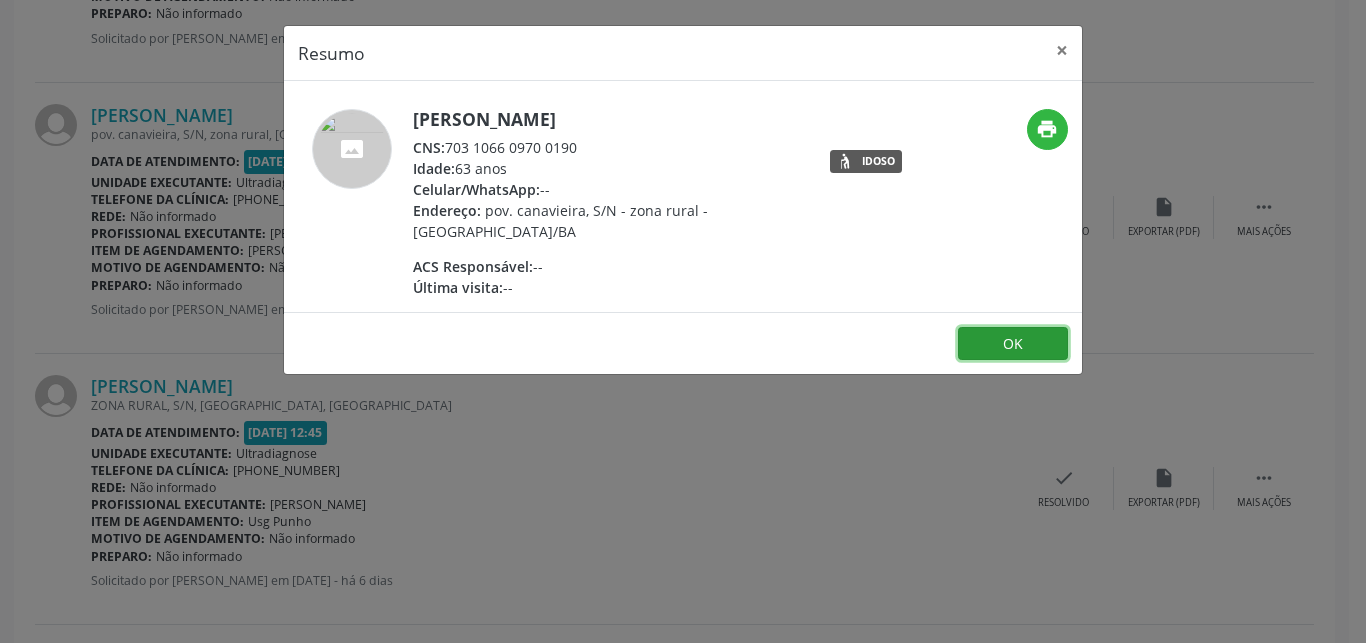 click on "OK" at bounding box center (1013, 344) 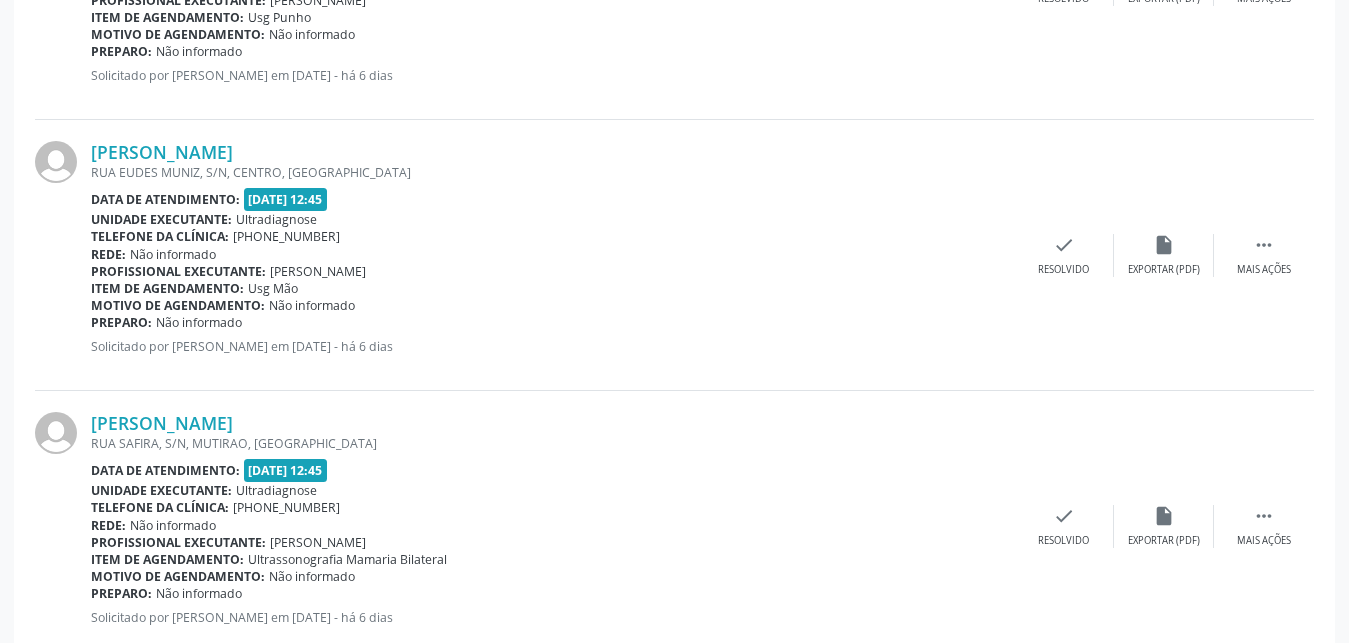 scroll, scrollTop: 920, scrollLeft: 0, axis: vertical 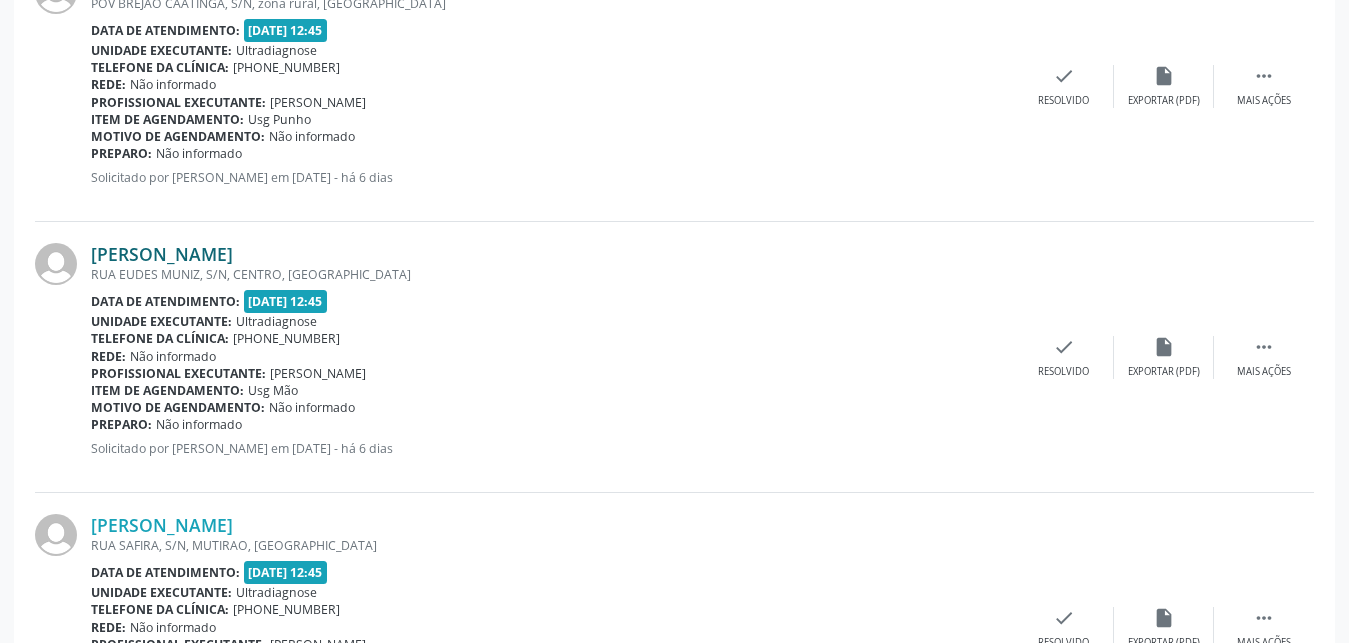 click on "[PERSON_NAME]" at bounding box center (162, 254) 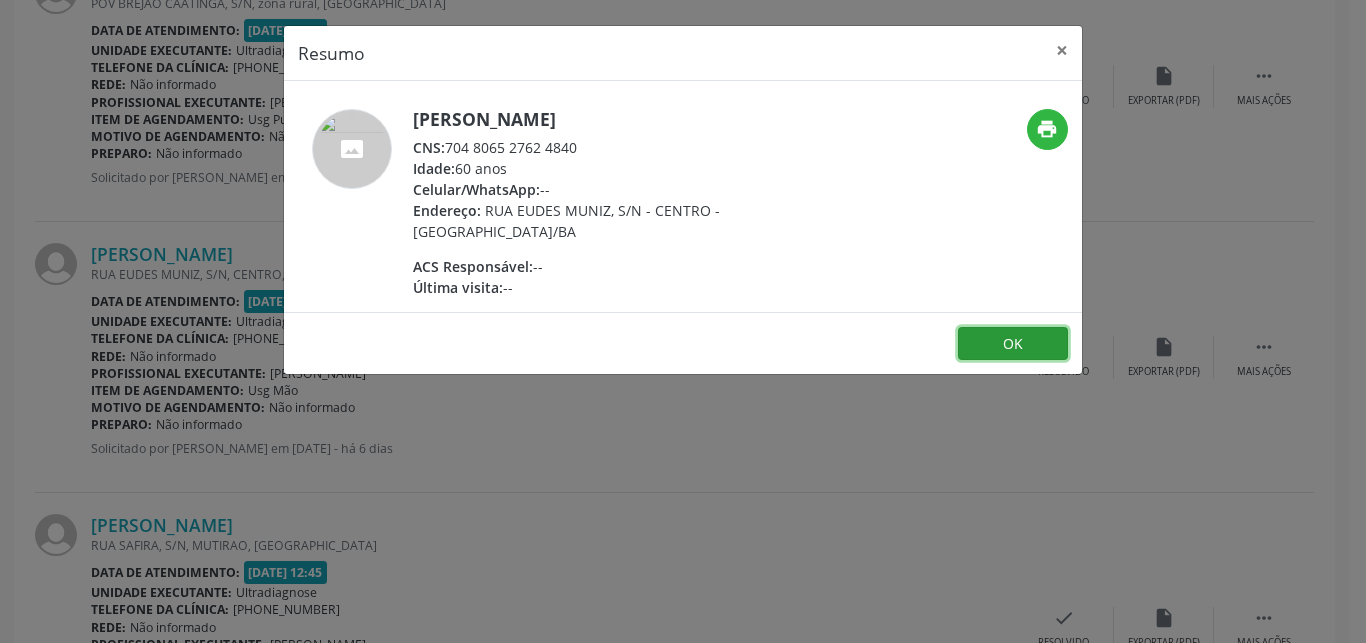 click on "OK" at bounding box center (1013, 344) 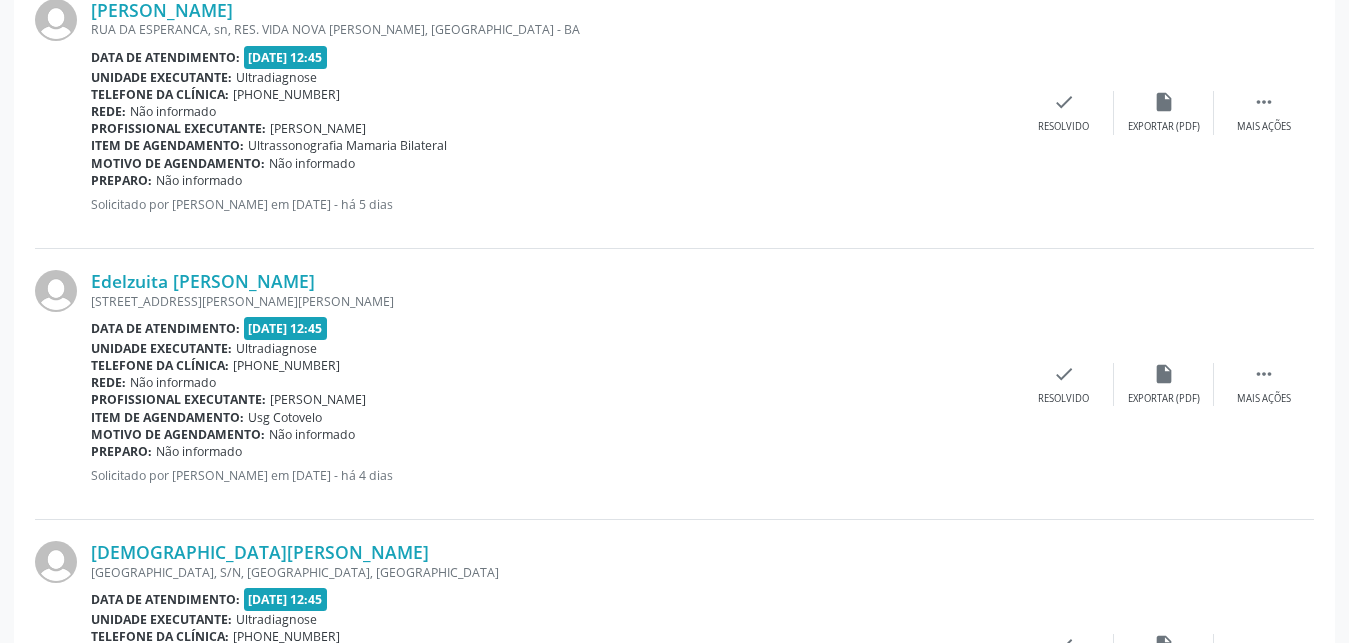 scroll, scrollTop: 3572, scrollLeft: 0, axis: vertical 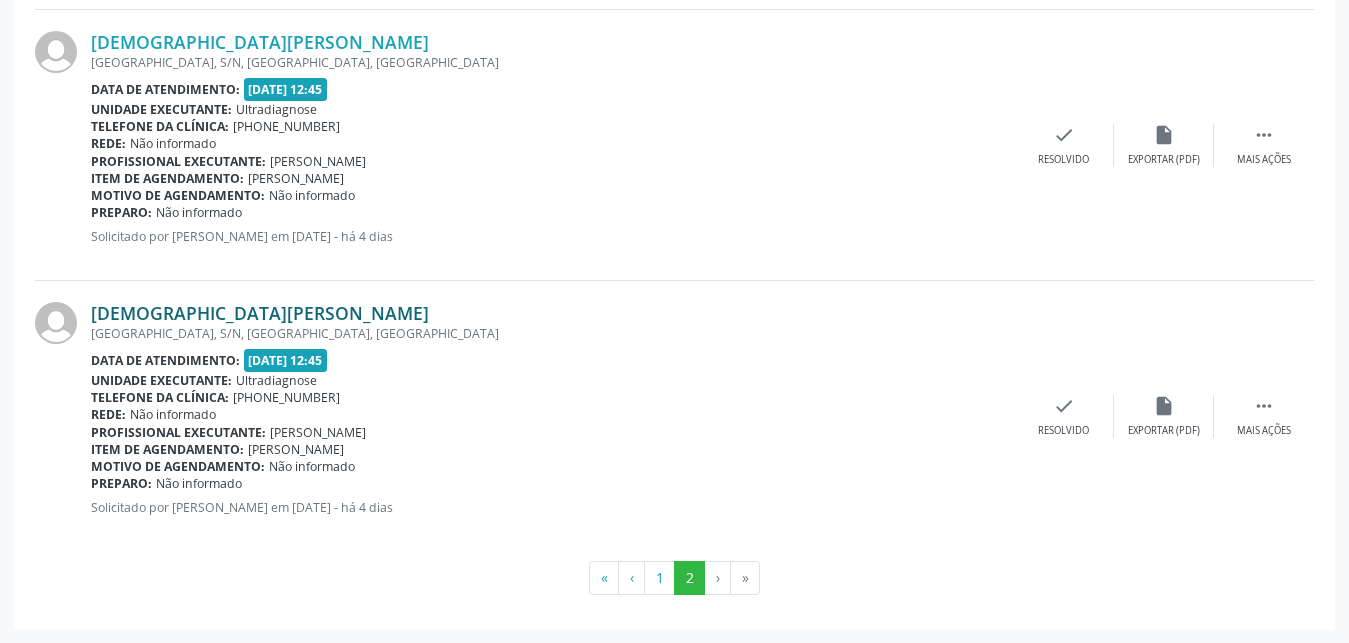 click on "[DEMOGRAPHIC_DATA][PERSON_NAME]" at bounding box center [260, 313] 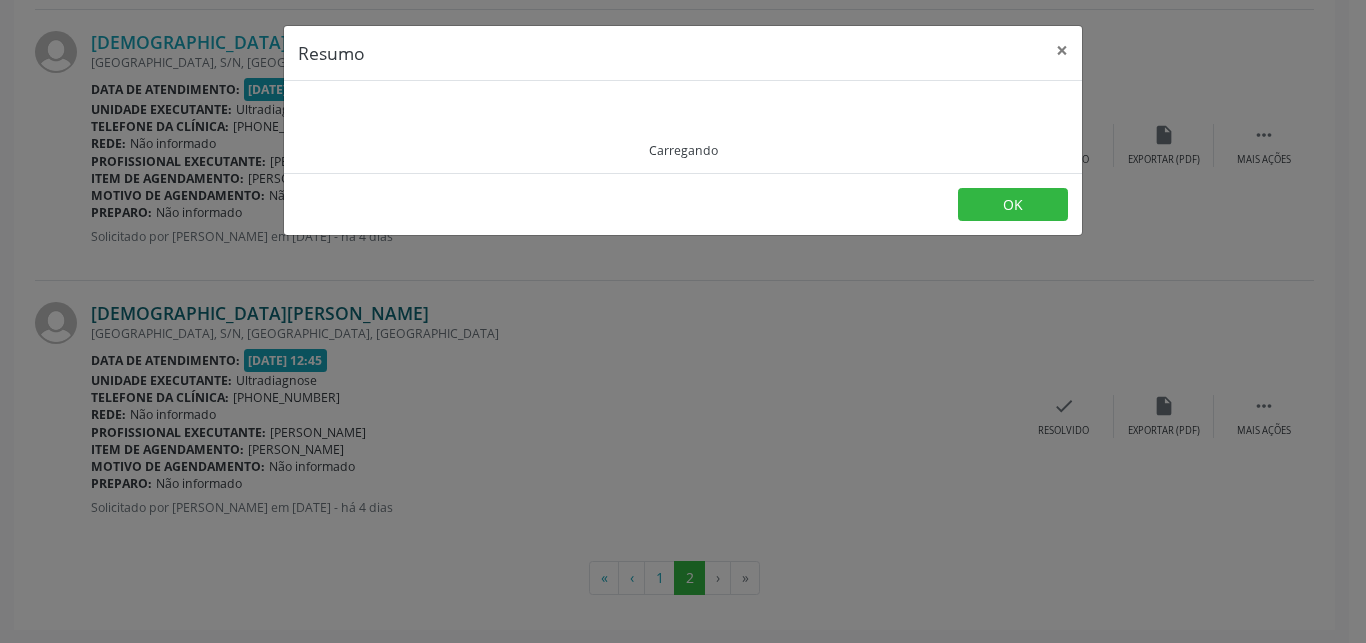 click on "Resumo ×
Carregando
OK" at bounding box center [683, 321] 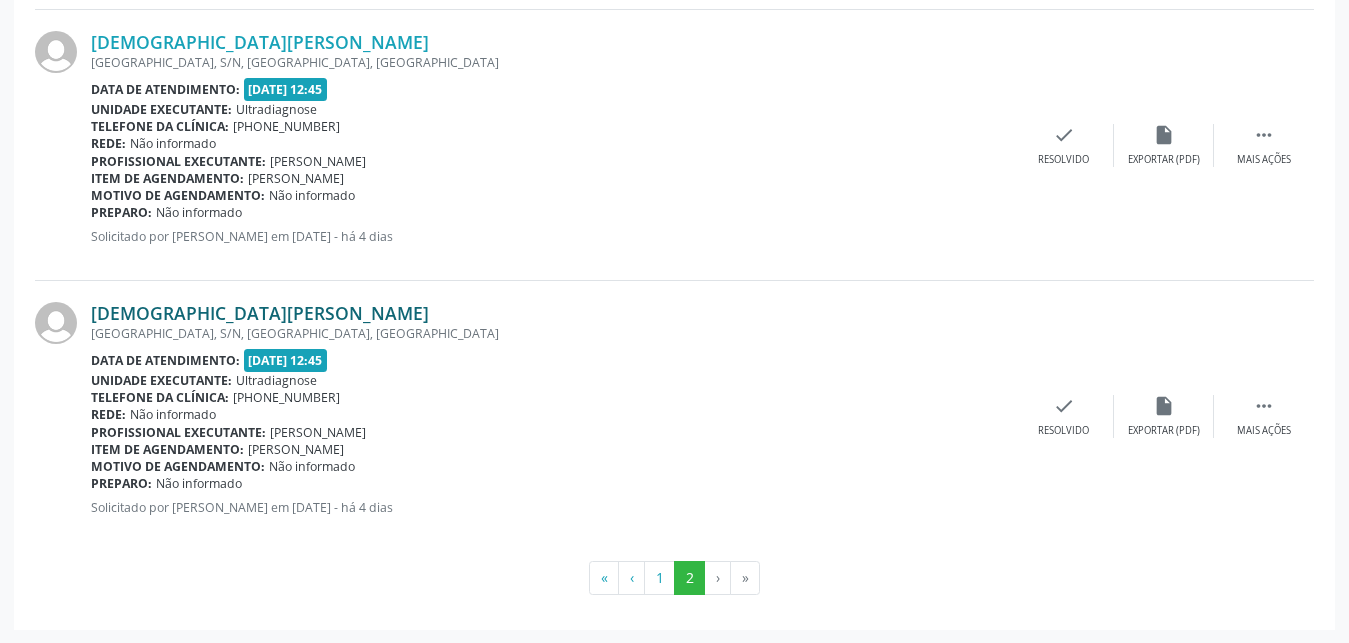 click on "[DEMOGRAPHIC_DATA][PERSON_NAME]" at bounding box center [260, 313] 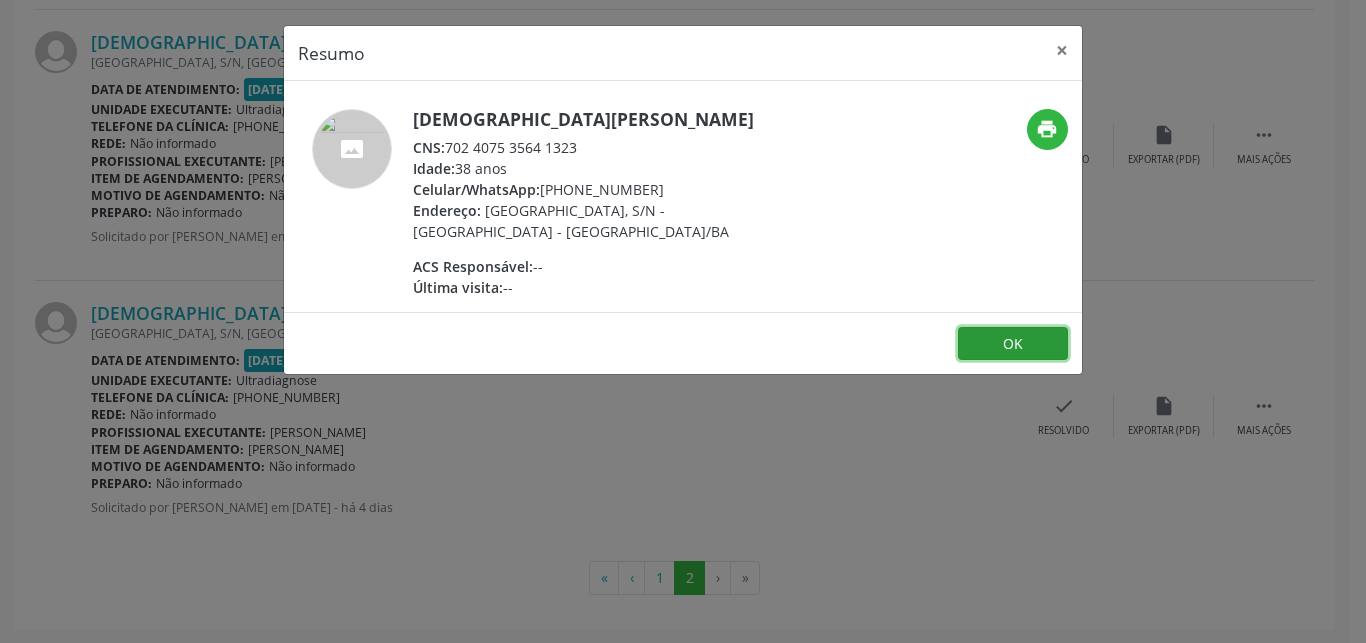 click on "OK" at bounding box center [1013, 344] 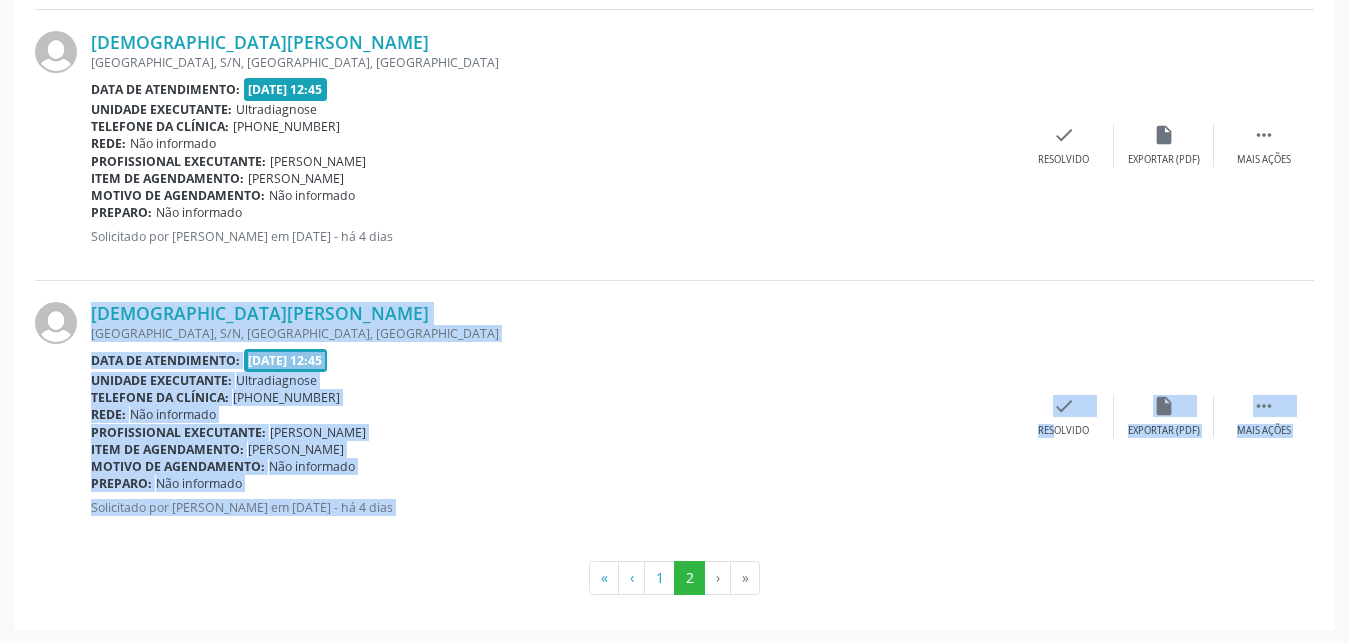 drag, startPoint x: 1033, startPoint y: 334, endPoint x: 1021, endPoint y: 336, distance: 12.165525 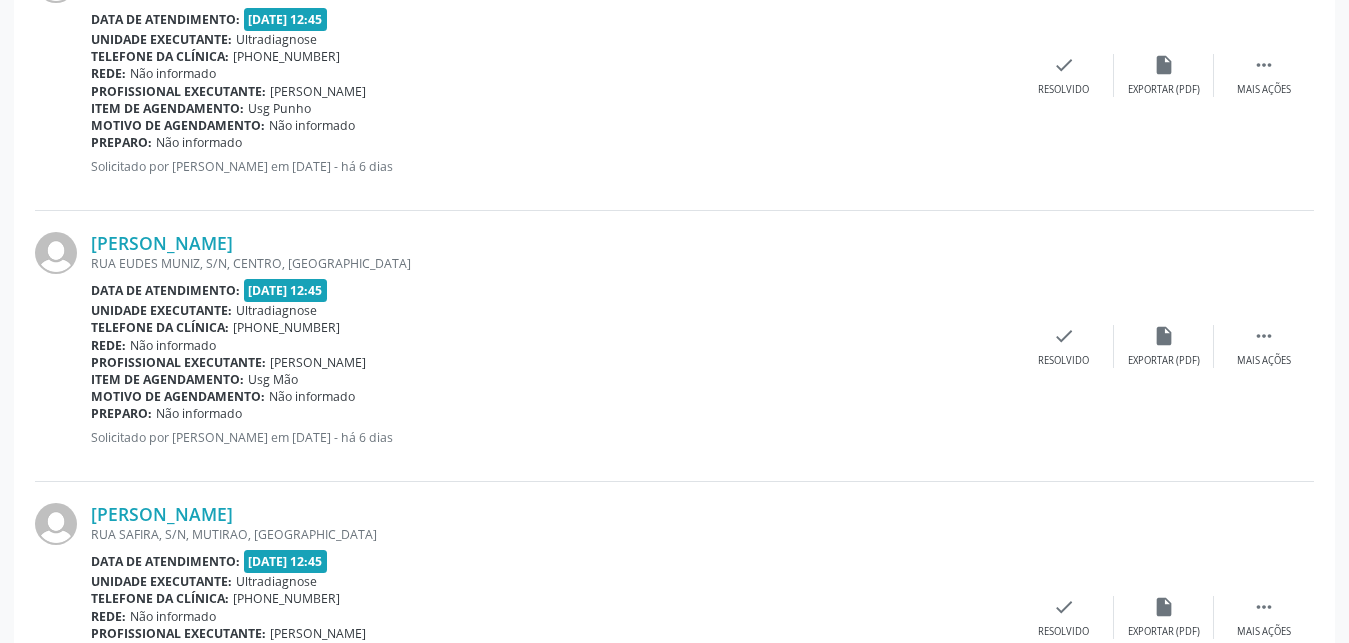 scroll, scrollTop: 0, scrollLeft: 0, axis: both 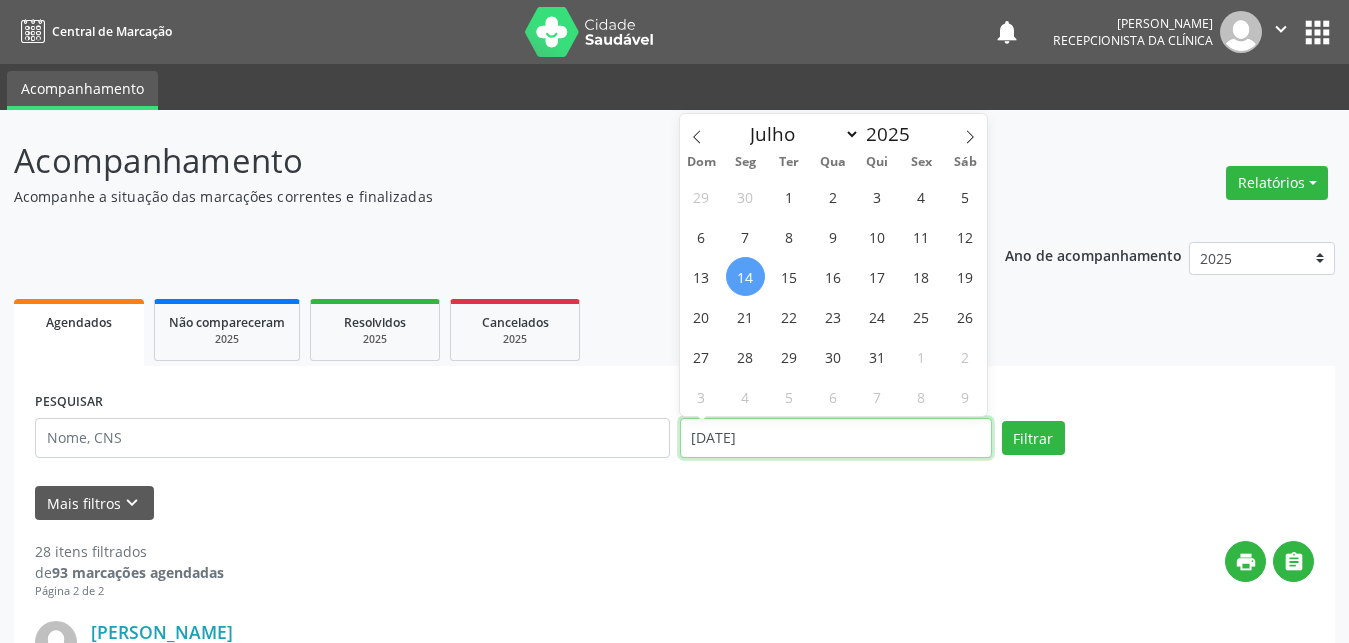 click on "[DATE]" at bounding box center (836, 438) 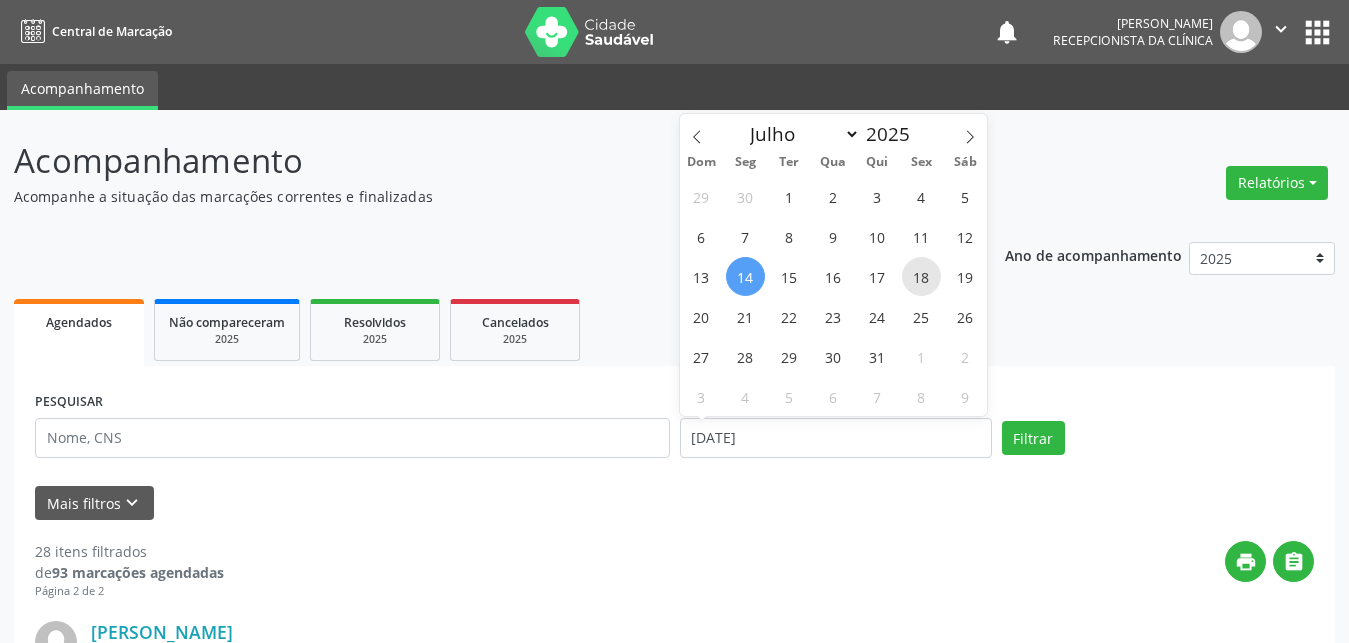 click on "18" at bounding box center (921, 276) 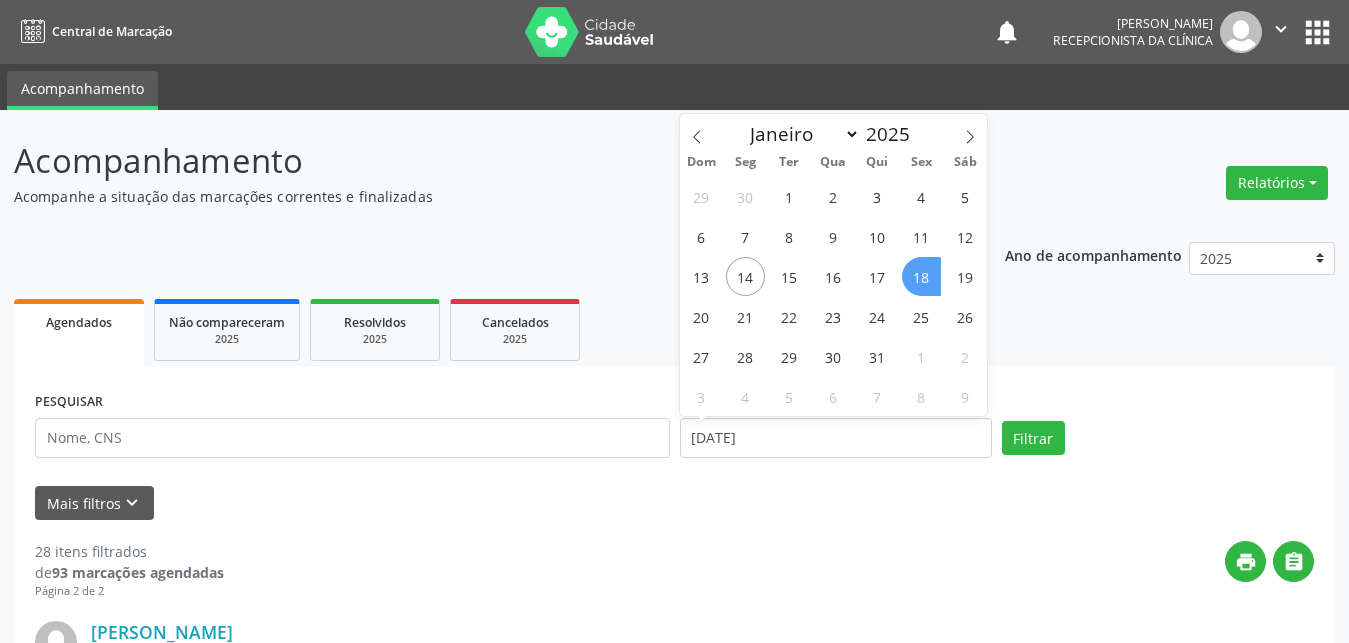 click on "18" at bounding box center (921, 276) 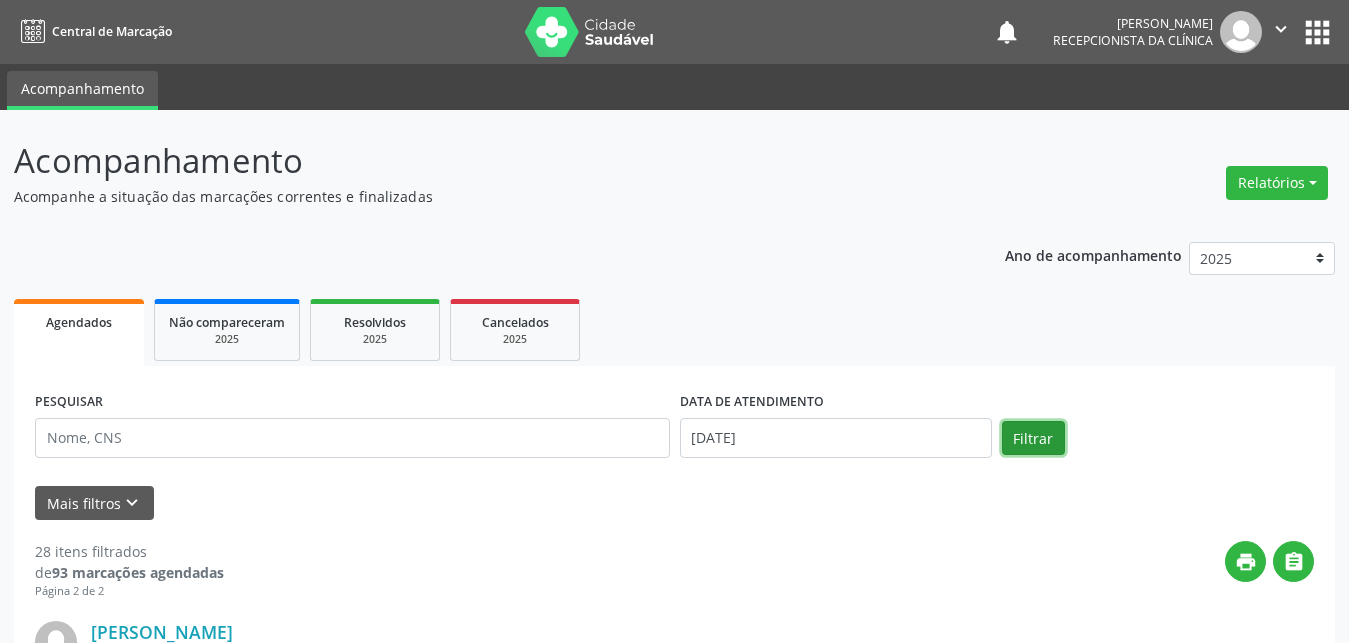 click on "Filtrar" at bounding box center [1033, 438] 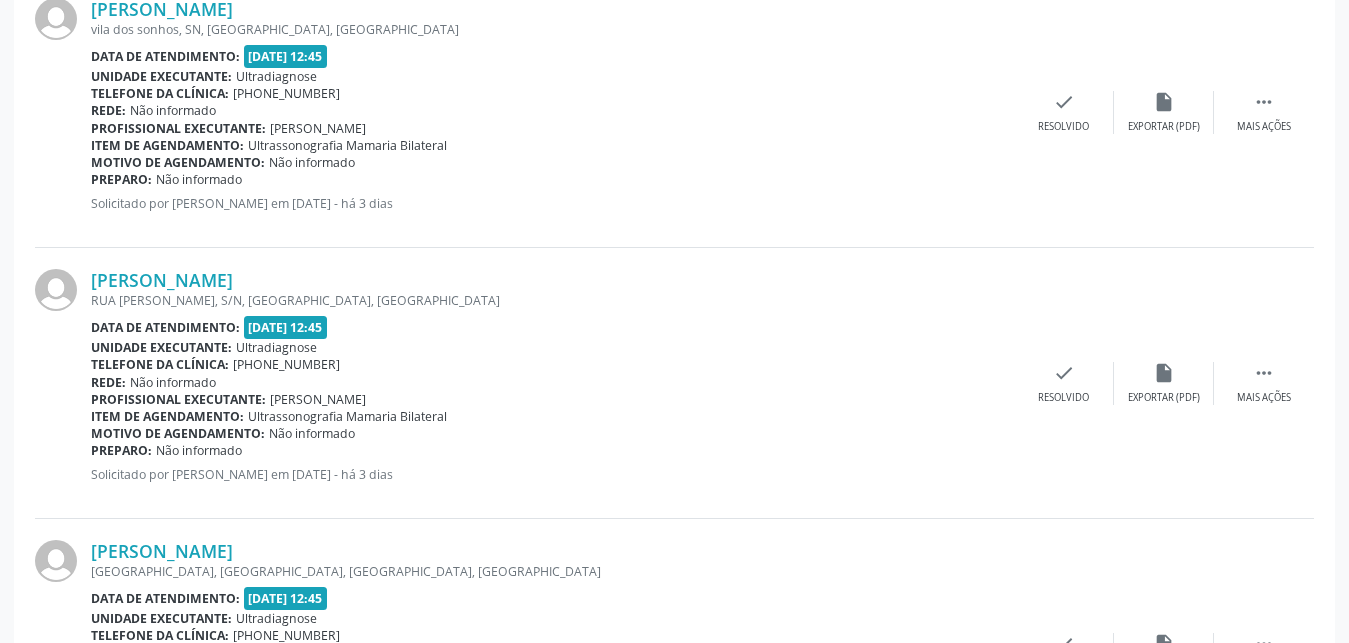 scroll, scrollTop: 4114, scrollLeft: 0, axis: vertical 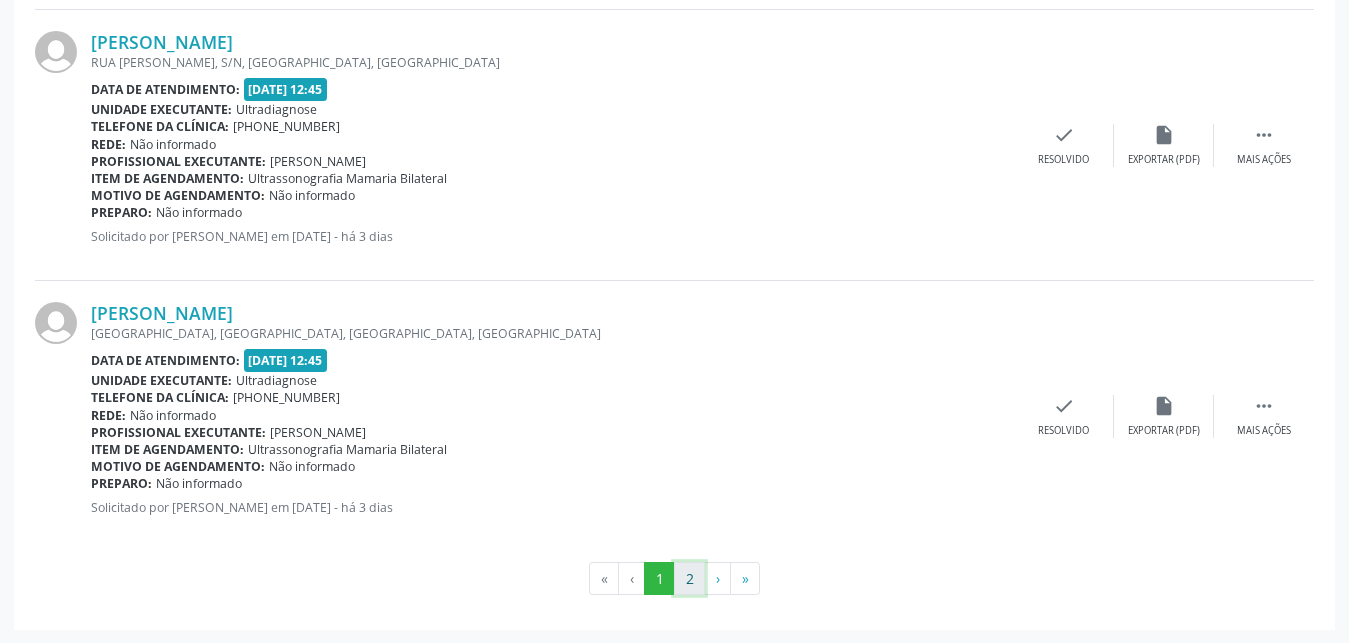 click on "2" at bounding box center (689, 579) 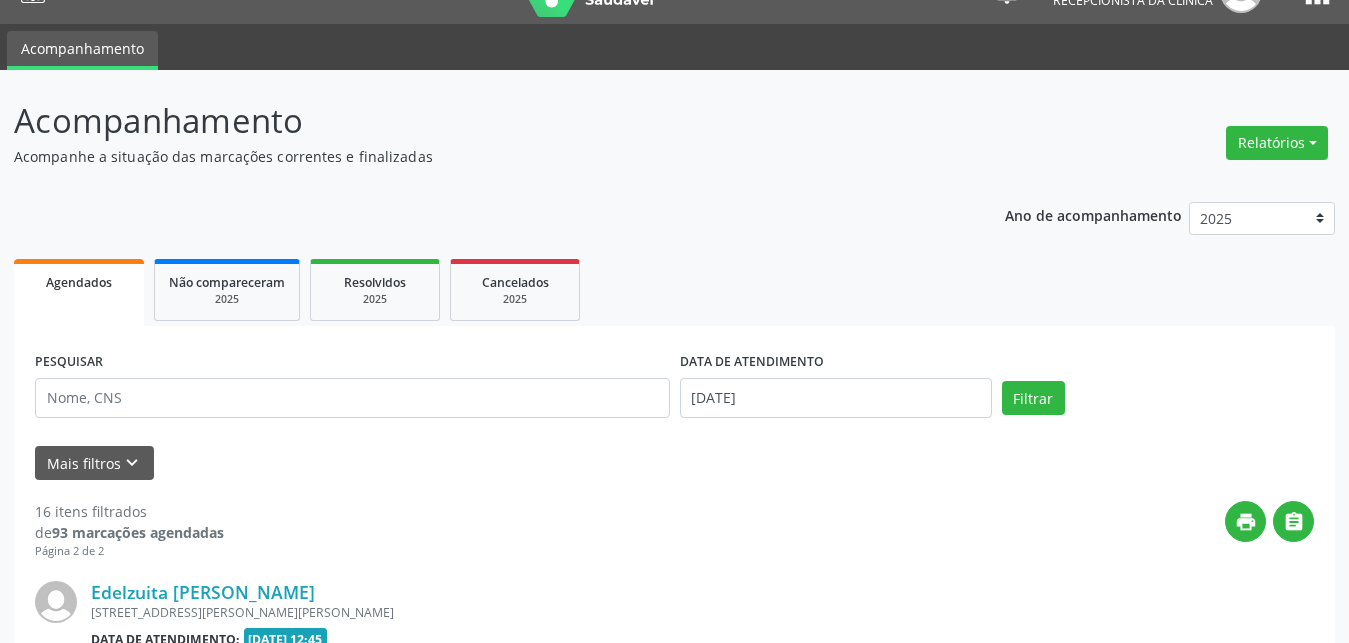 scroll, scrollTop: 320, scrollLeft: 0, axis: vertical 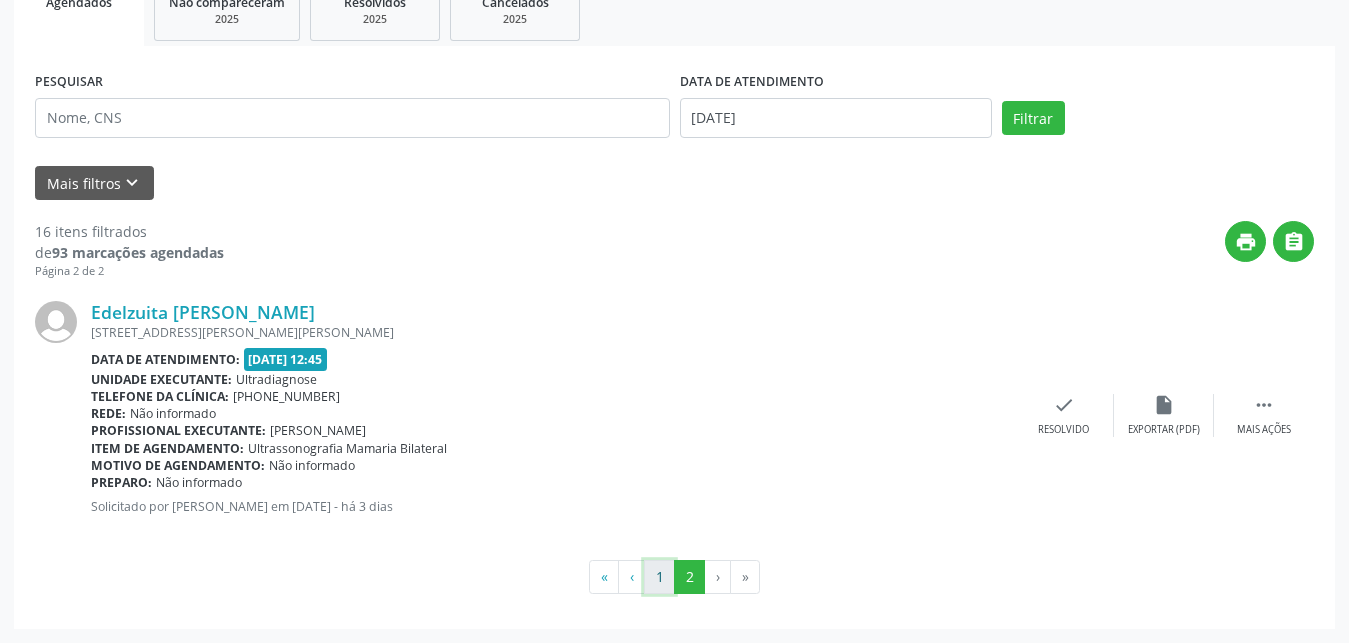 click on "1" at bounding box center (659, 577) 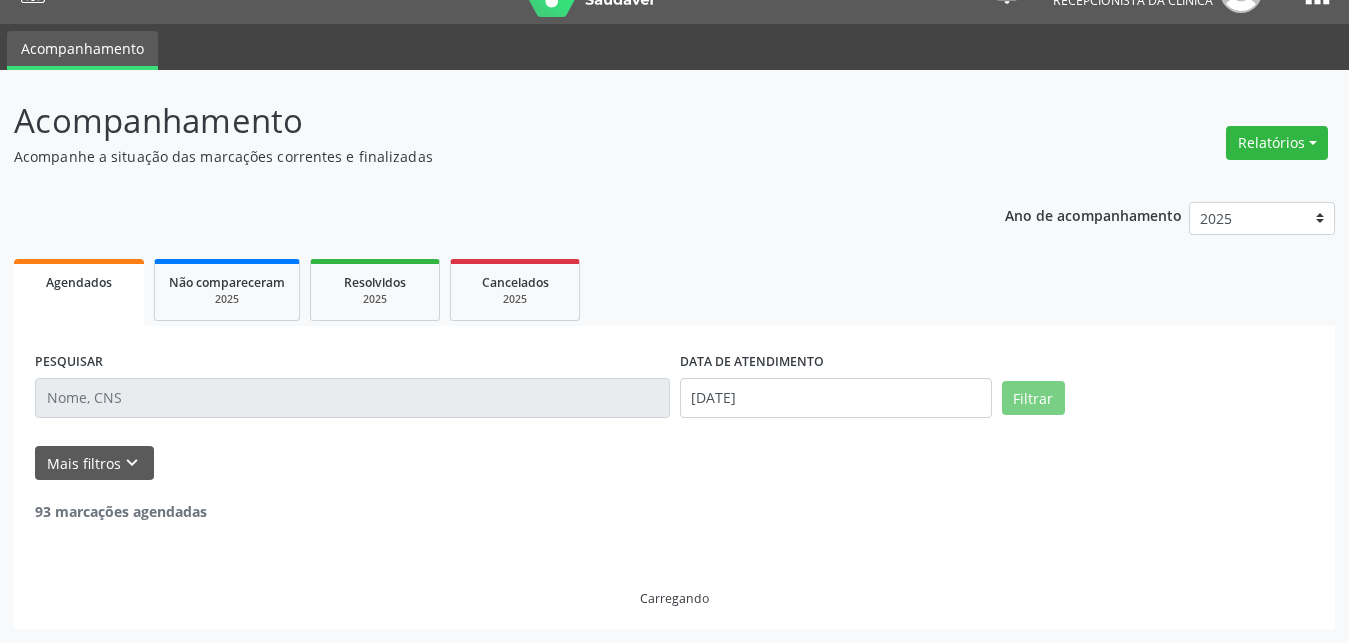 scroll, scrollTop: 40, scrollLeft: 0, axis: vertical 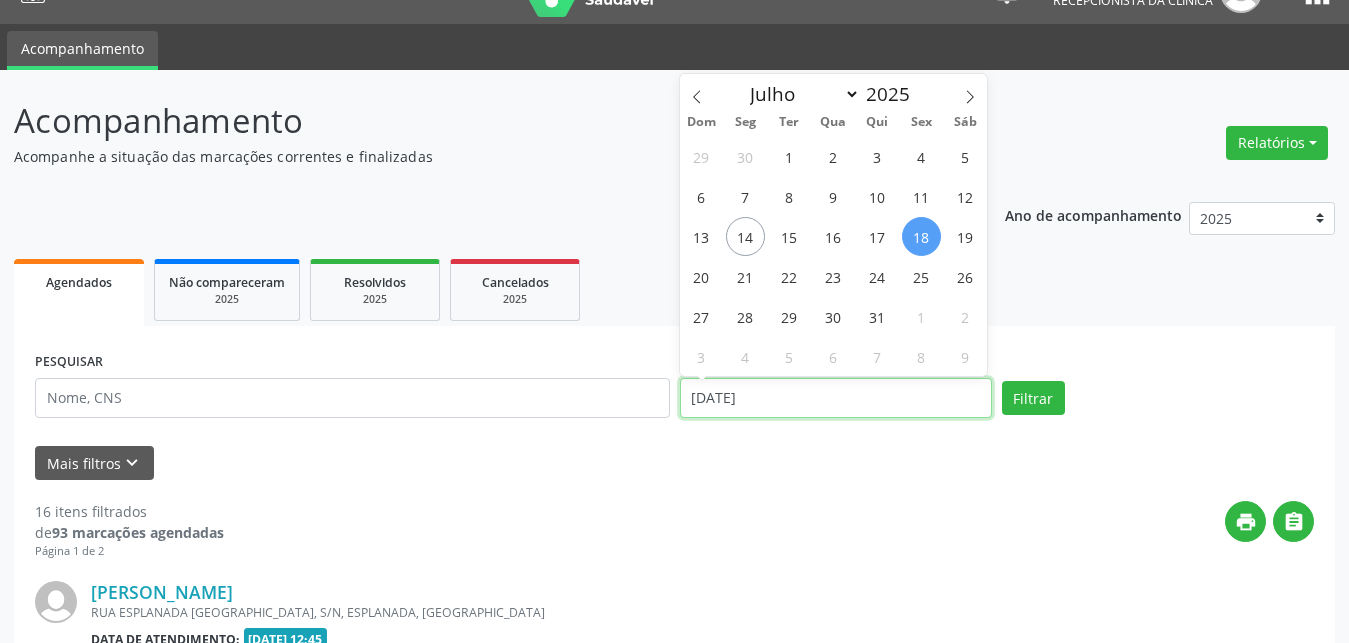 click on "[DATE]" at bounding box center (836, 398) 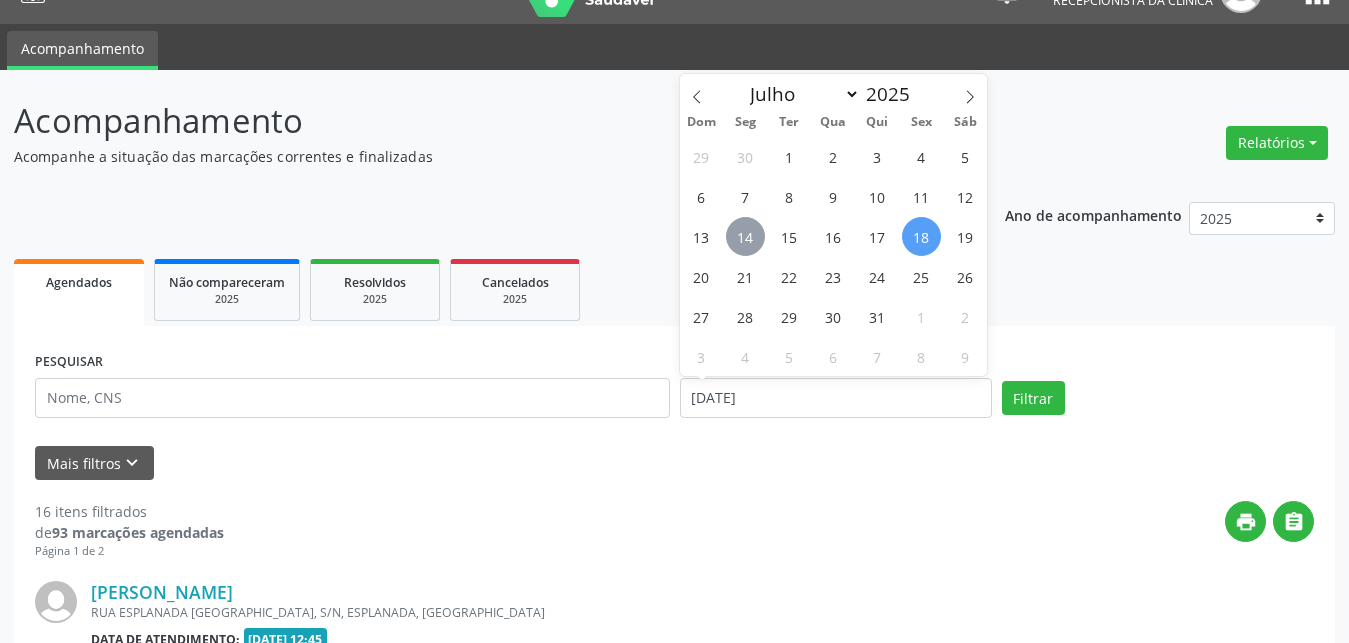 click on "14" at bounding box center [745, 236] 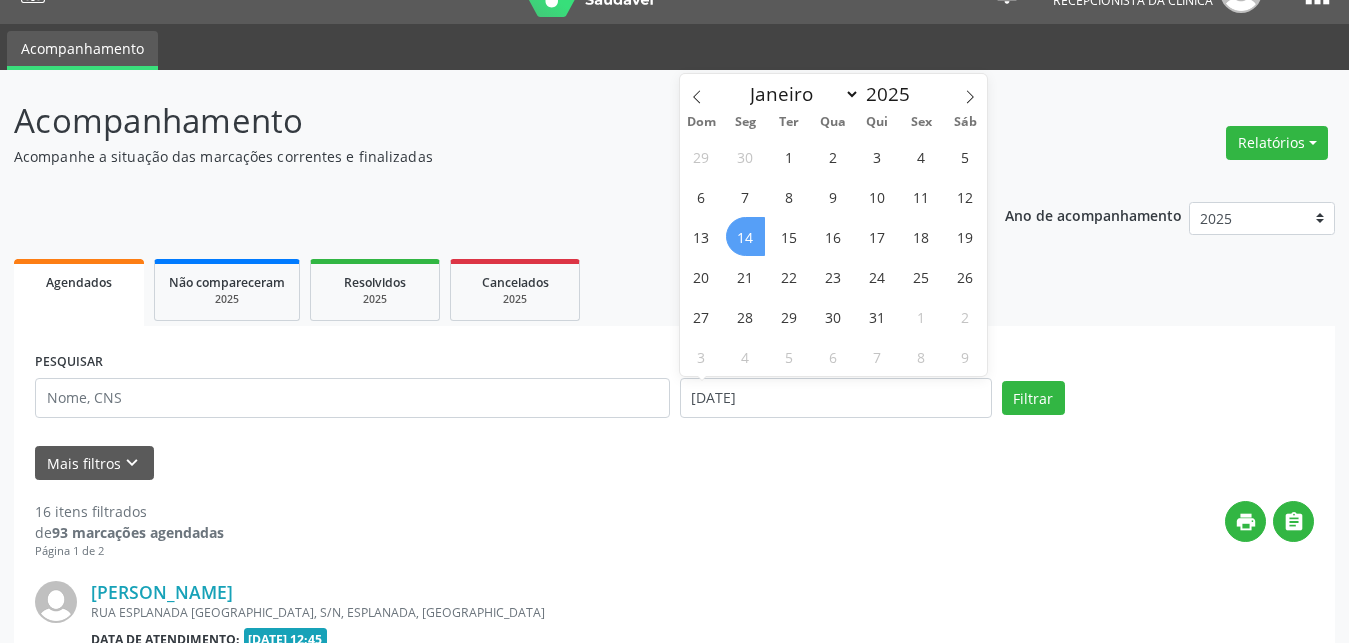 click on "14" at bounding box center [745, 236] 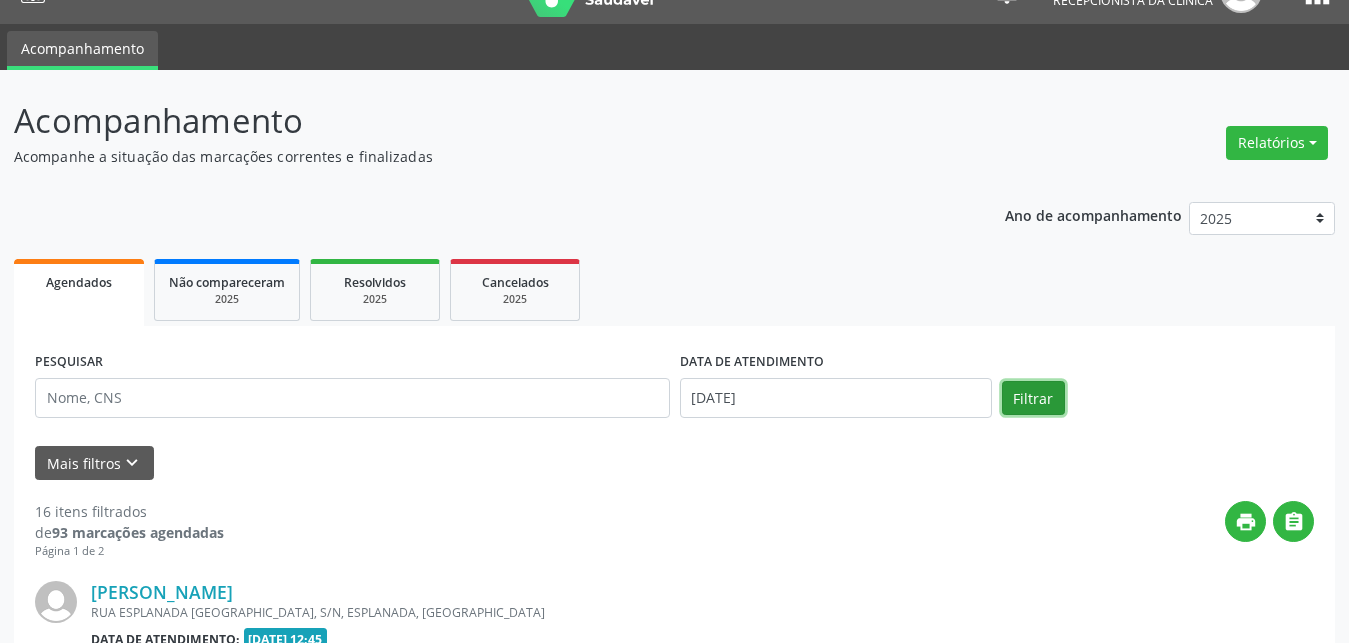 click on "Filtrar" at bounding box center [1033, 398] 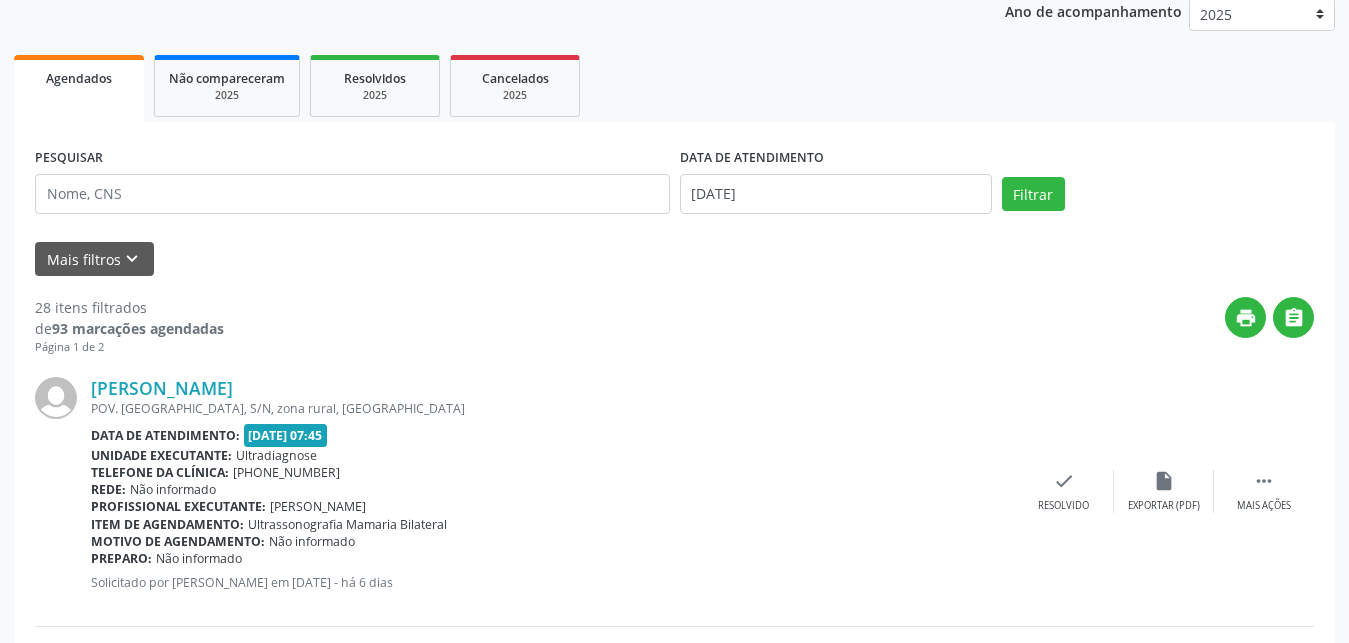scroll, scrollTop: 448, scrollLeft: 0, axis: vertical 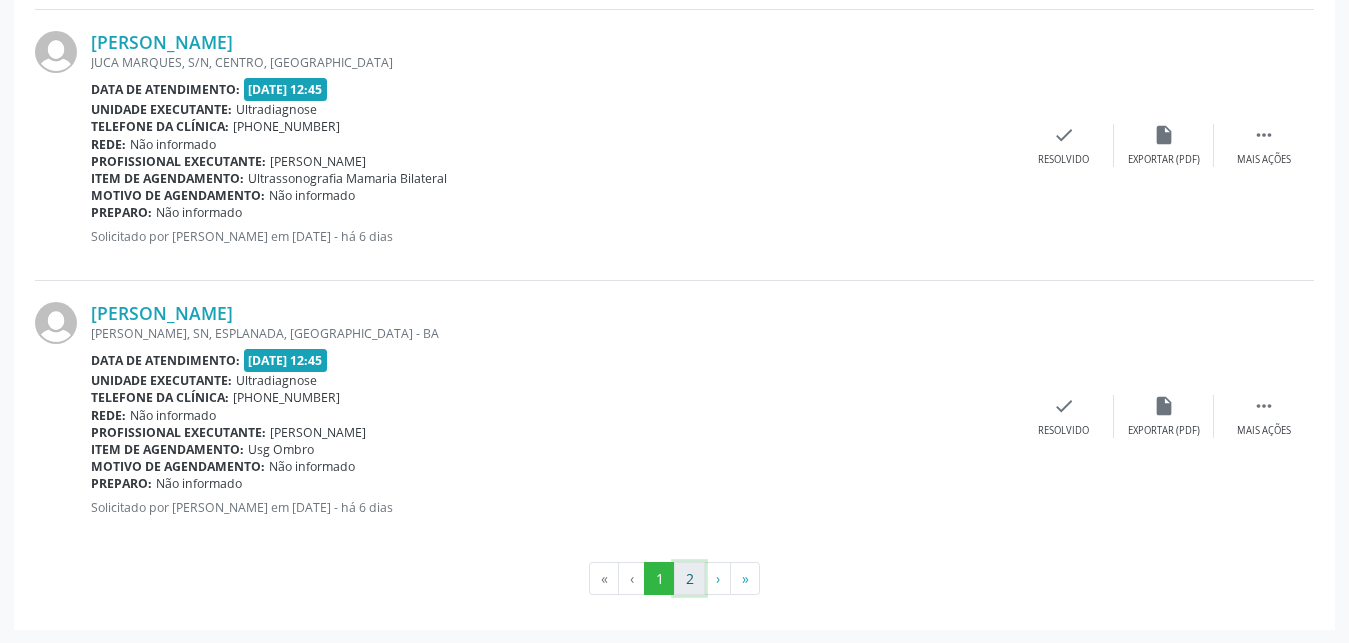 click on "2" at bounding box center [689, 579] 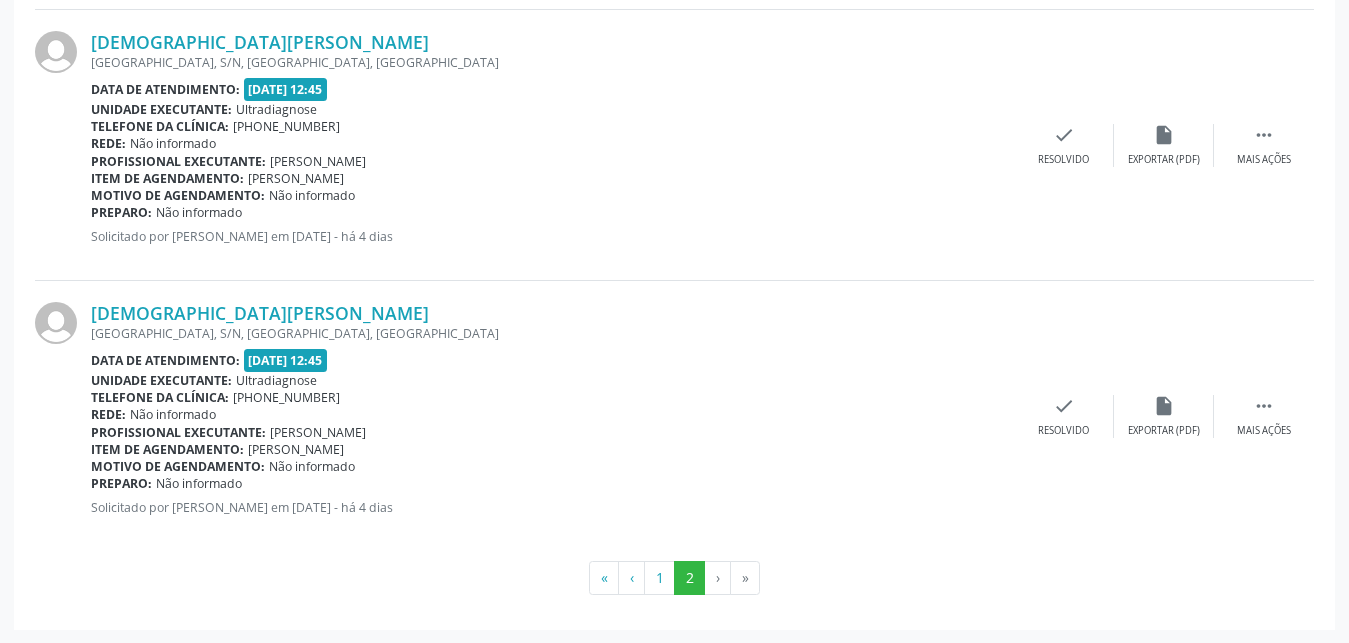 scroll, scrollTop: 3368, scrollLeft: 0, axis: vertical 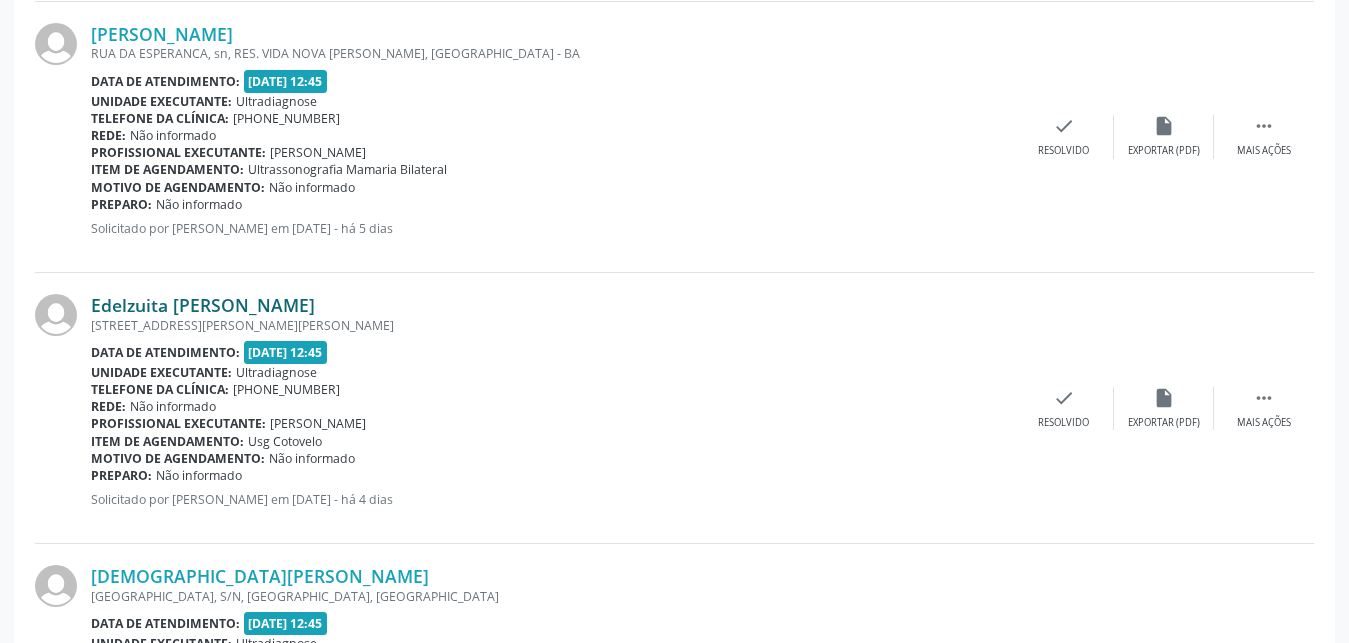 click on "Edelzuita [PERSON_NAME]" at bounding box center [203, 305] 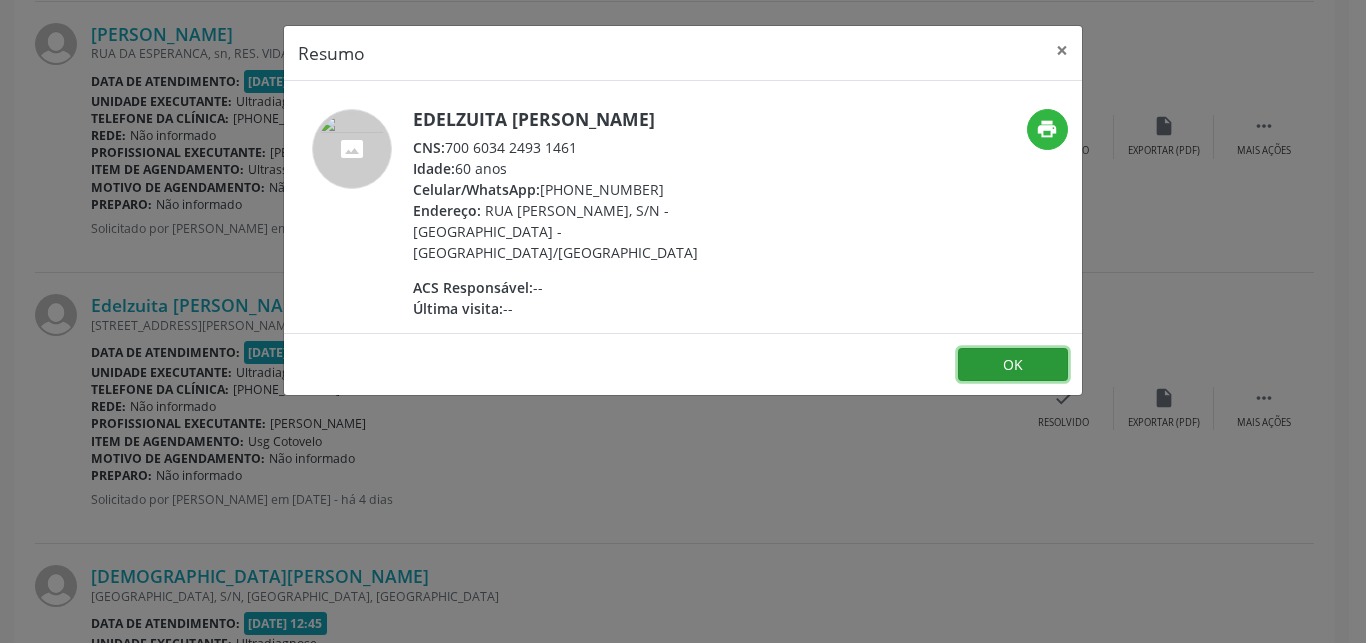 click on "OK" at bounding box center [1013, 365] 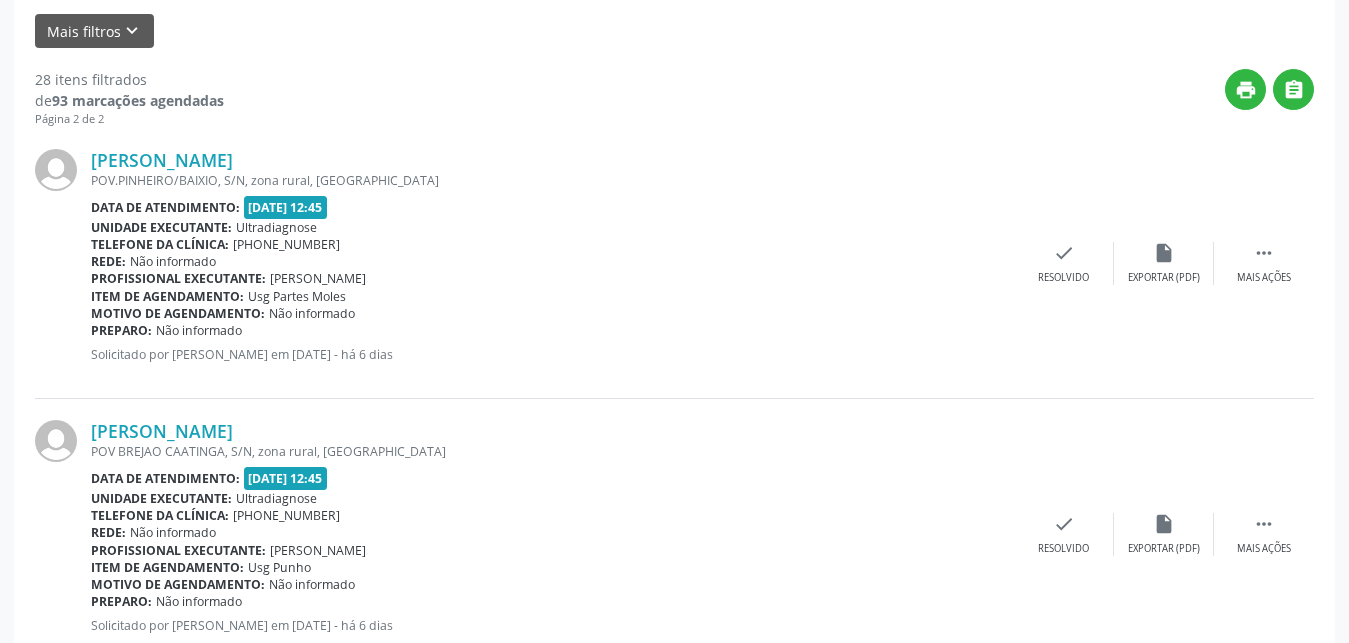 scroll, scrollTop: 144, scrollLeft: 0, axis: vertical 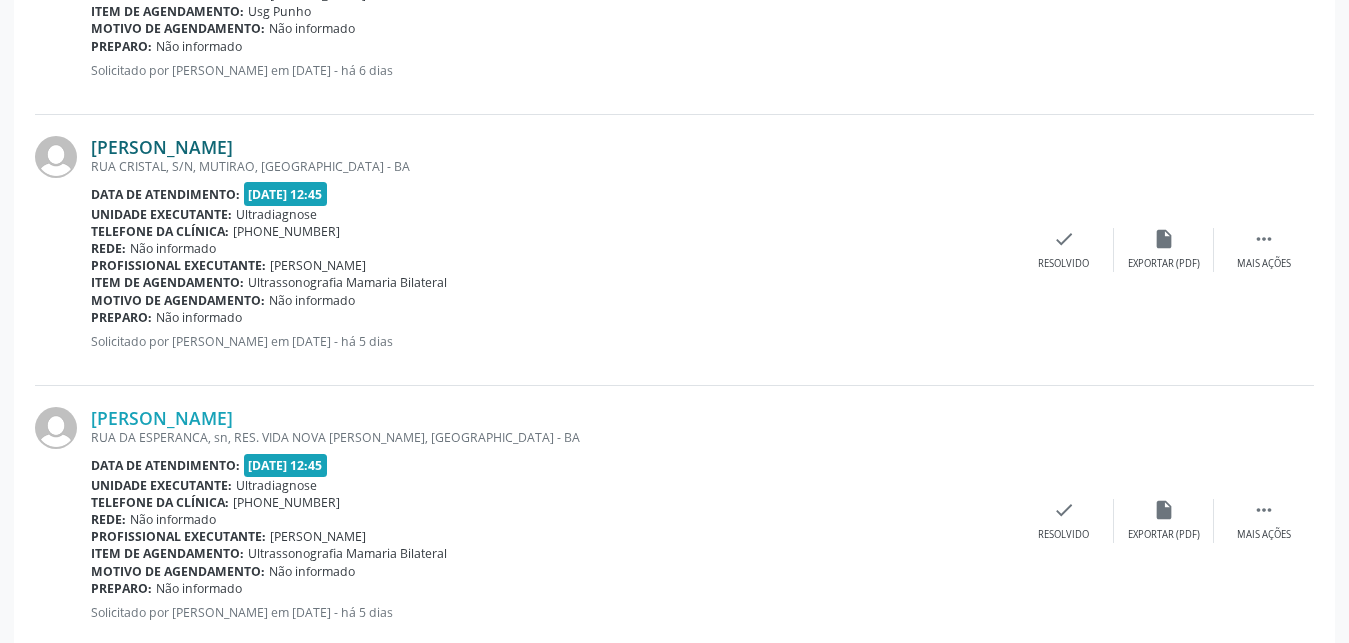 click on "[PERSON_NAME]" at bounding box center (162, 147) 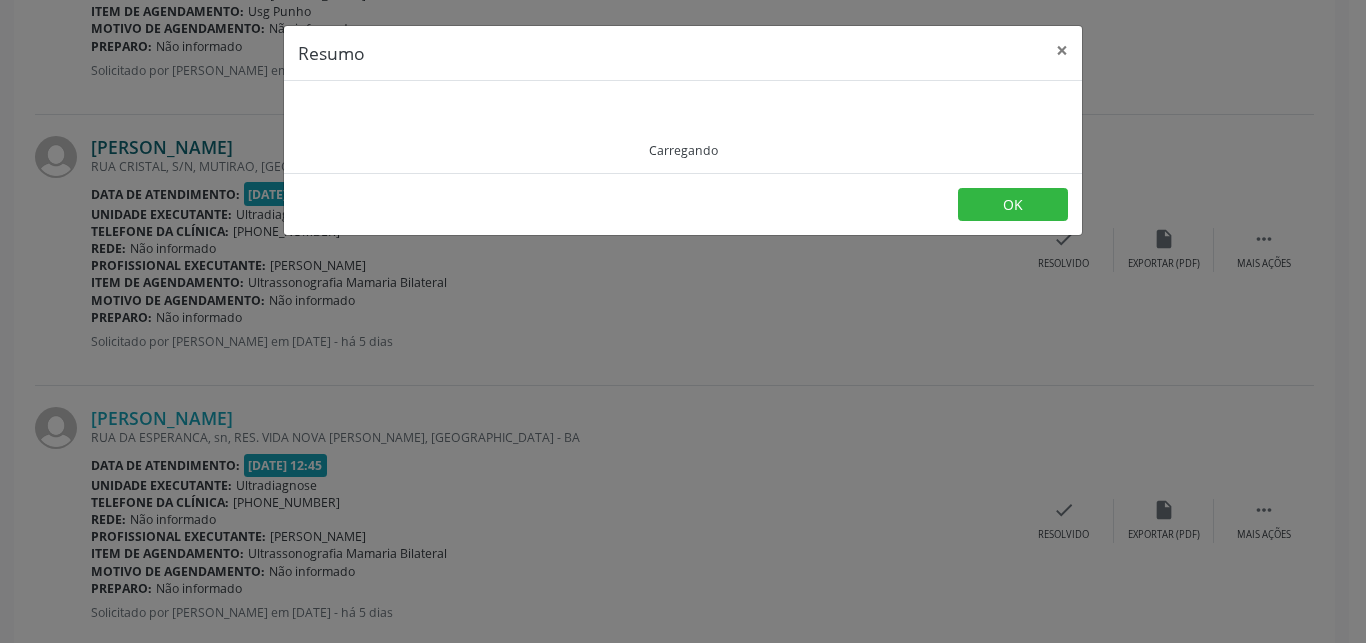 click on "Resumo ×
Carregando
OK" at bounding box center (683, 321) 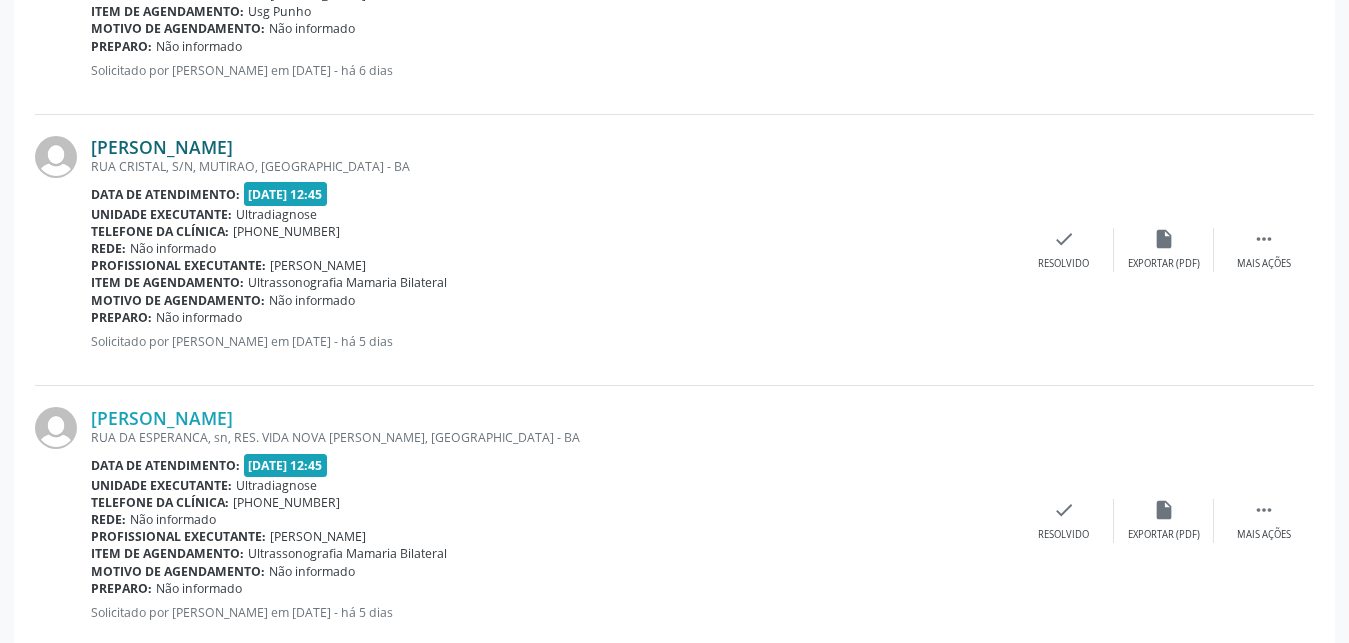 click on "[PERSON_NAME]" at bounding box center [162, 147] 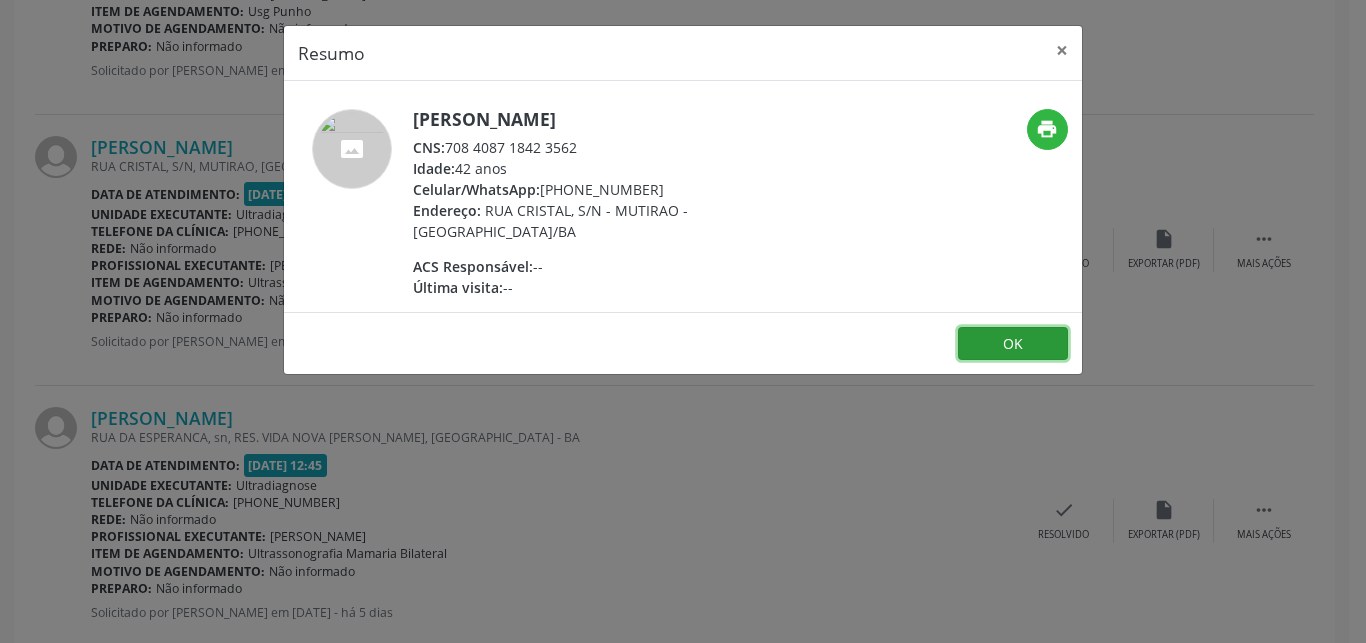 click on "OK" at bounding box center (1013, 344) 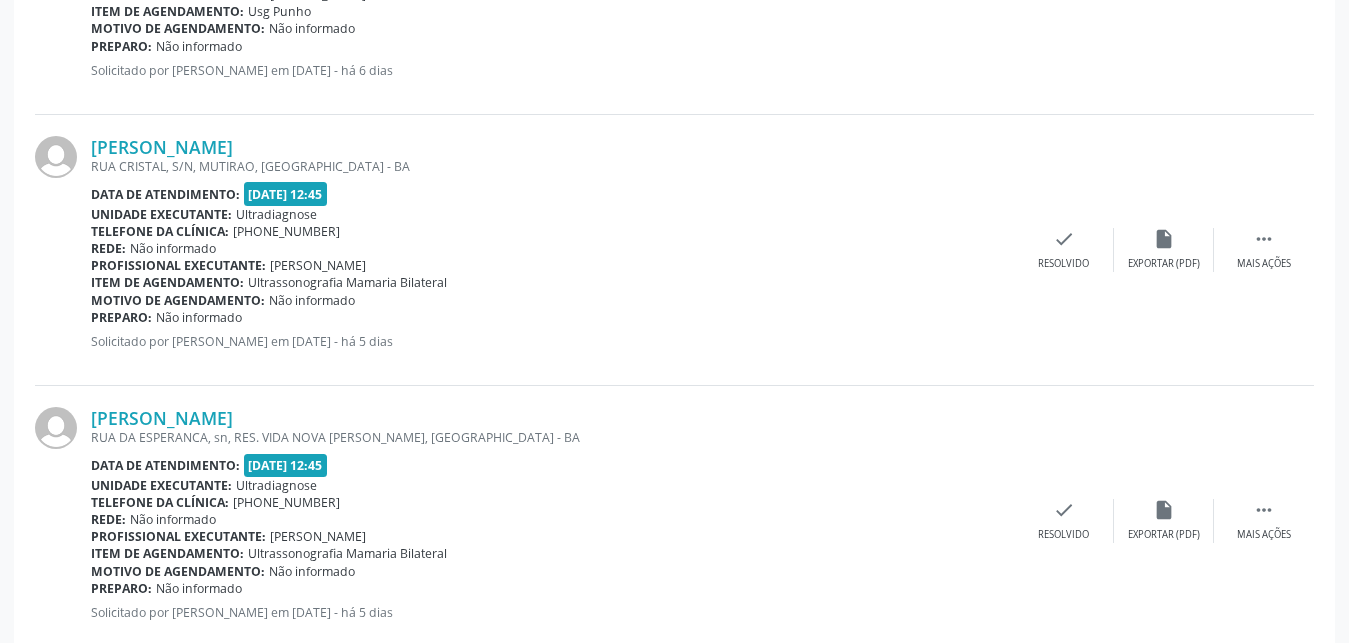 scroll, scrollTop: 2450, scrollLeft: 0, axis: vertical 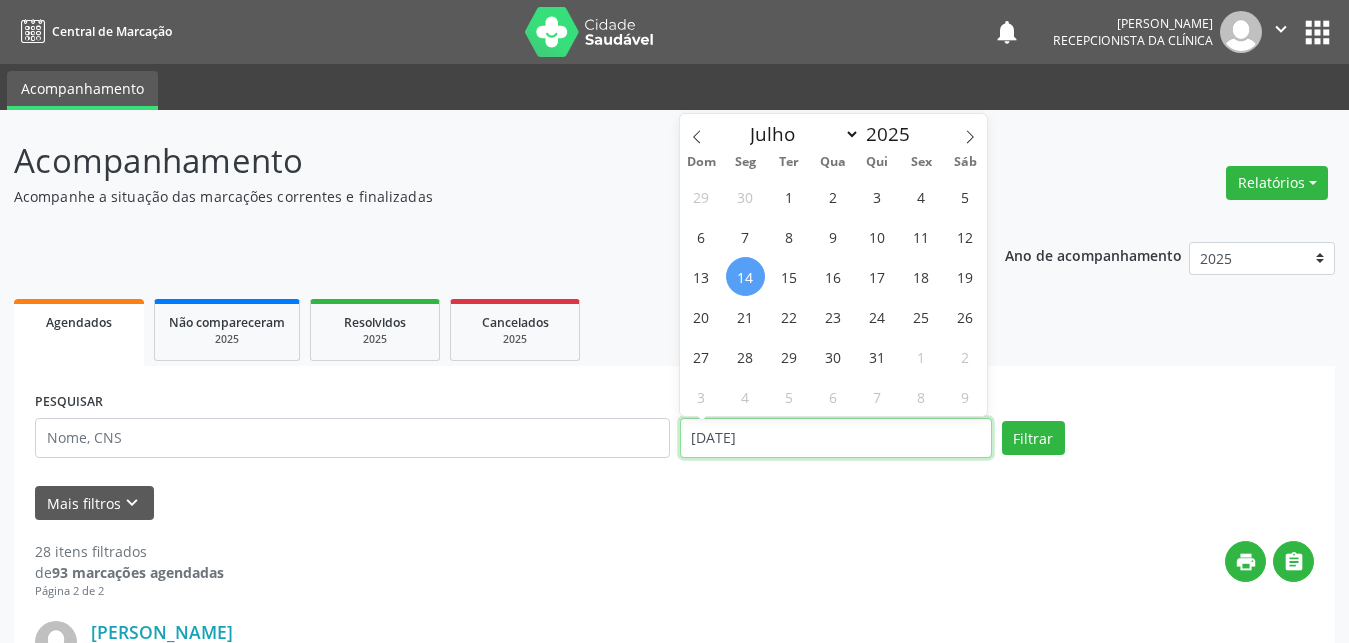 click on "[DATE]" at bounding box center (836, 438) 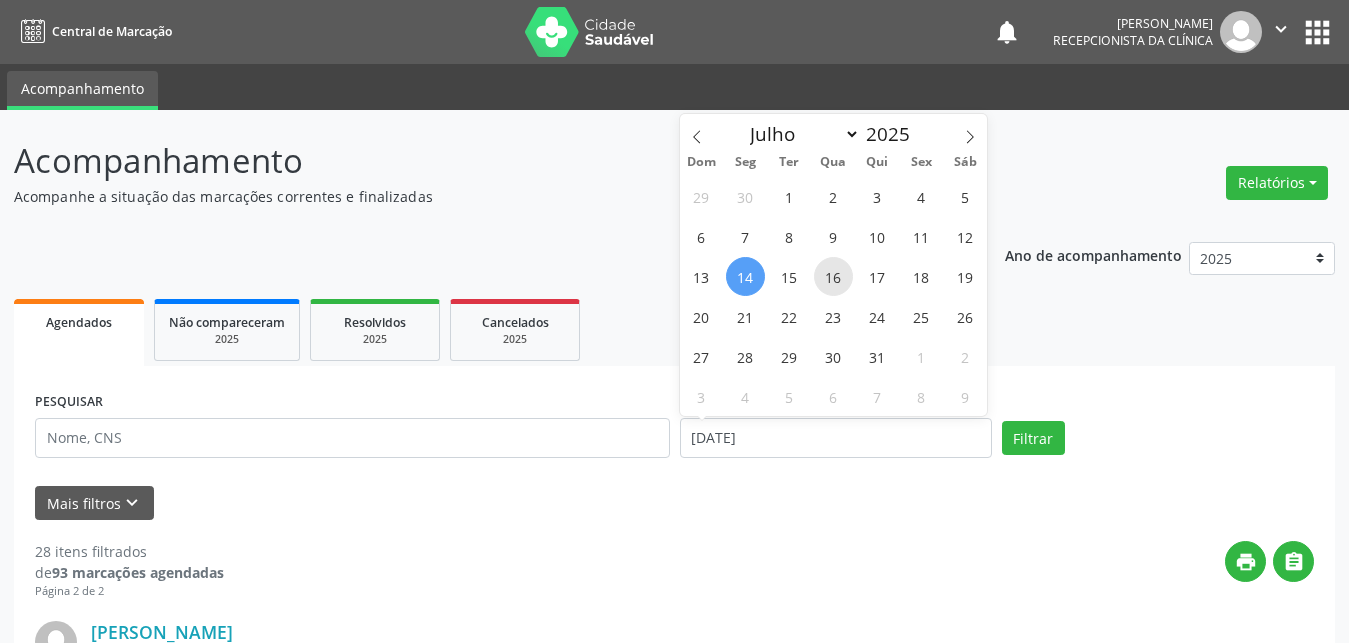 click on "16" at bounding box center [833, 276] 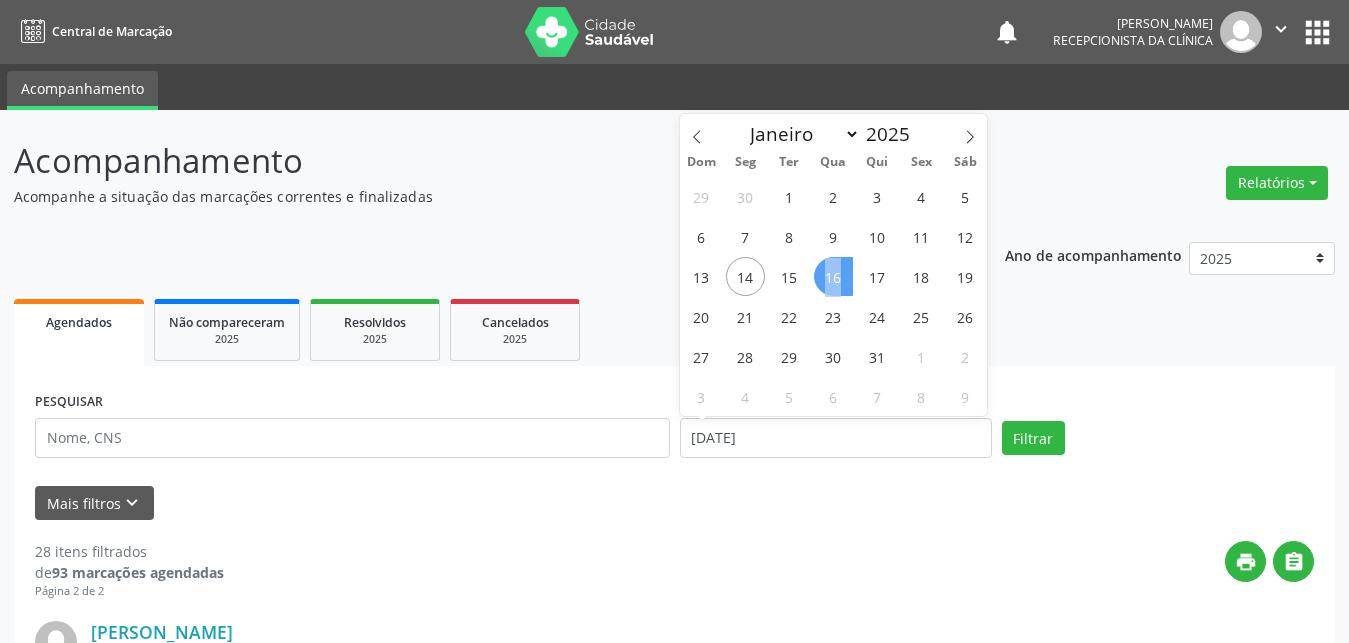 click on "16" at bounding box center [833, 276] 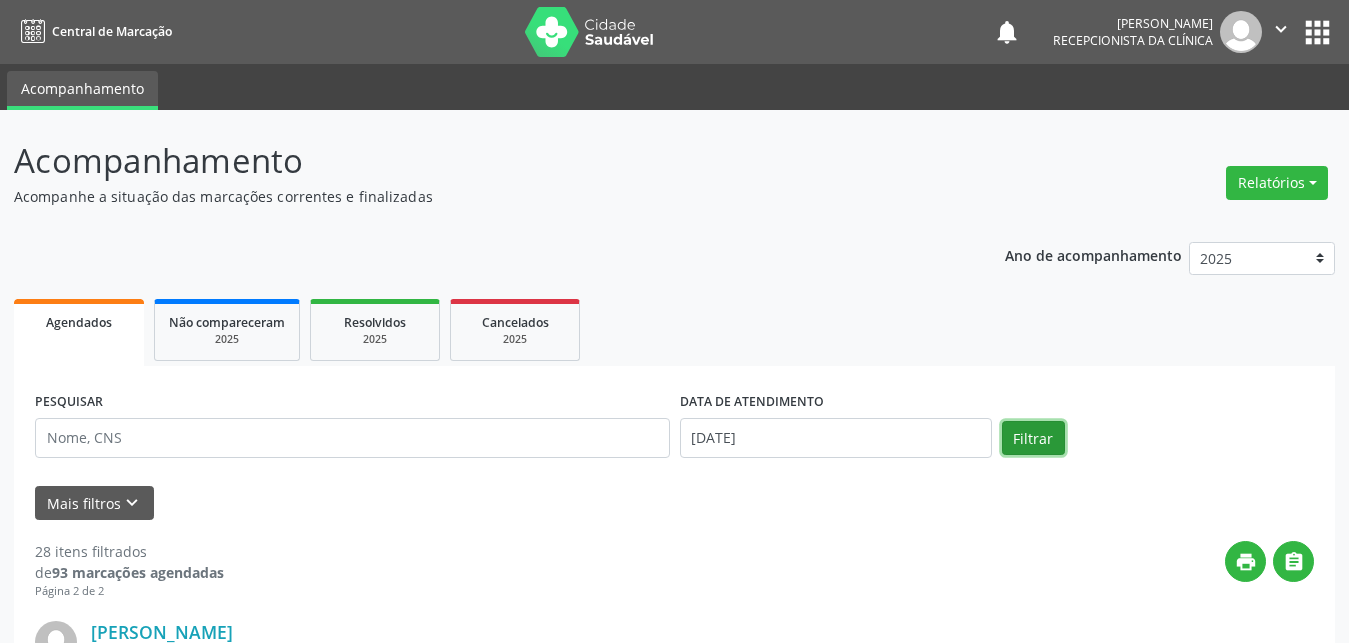 click on "Filtrar" at bounding box center [1033, 438] 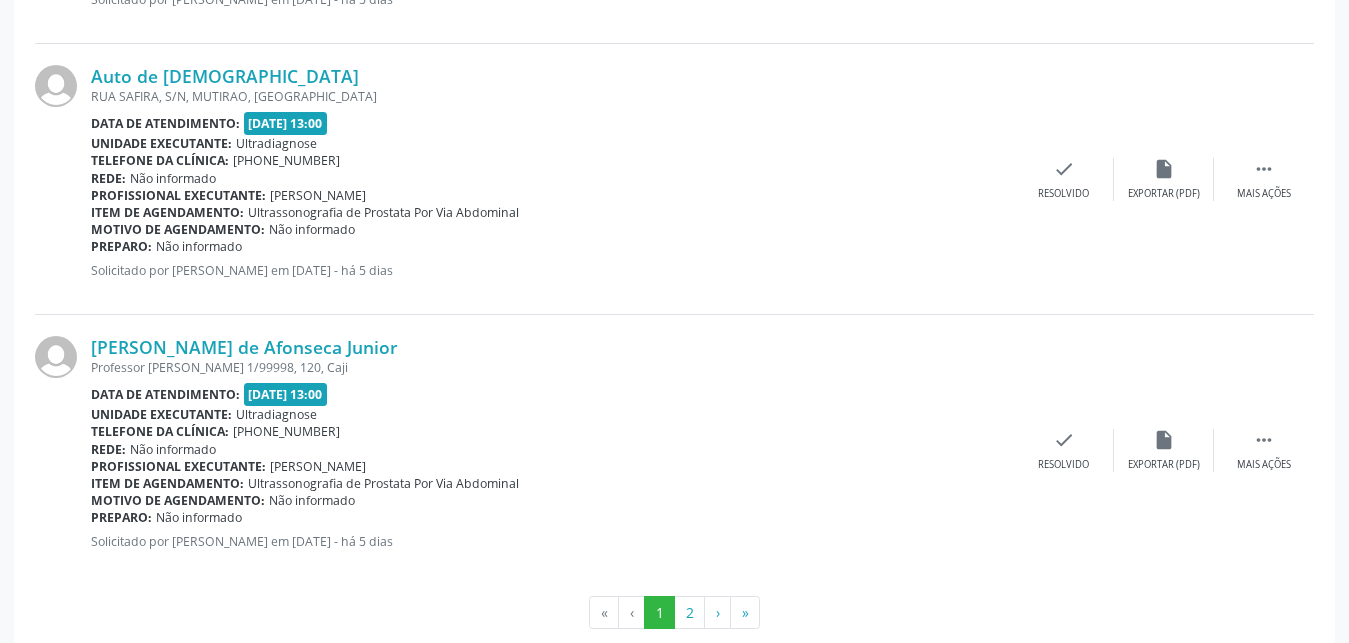 scroll, scrollTop: 4114, scrollLeft: 0, axis: vertical 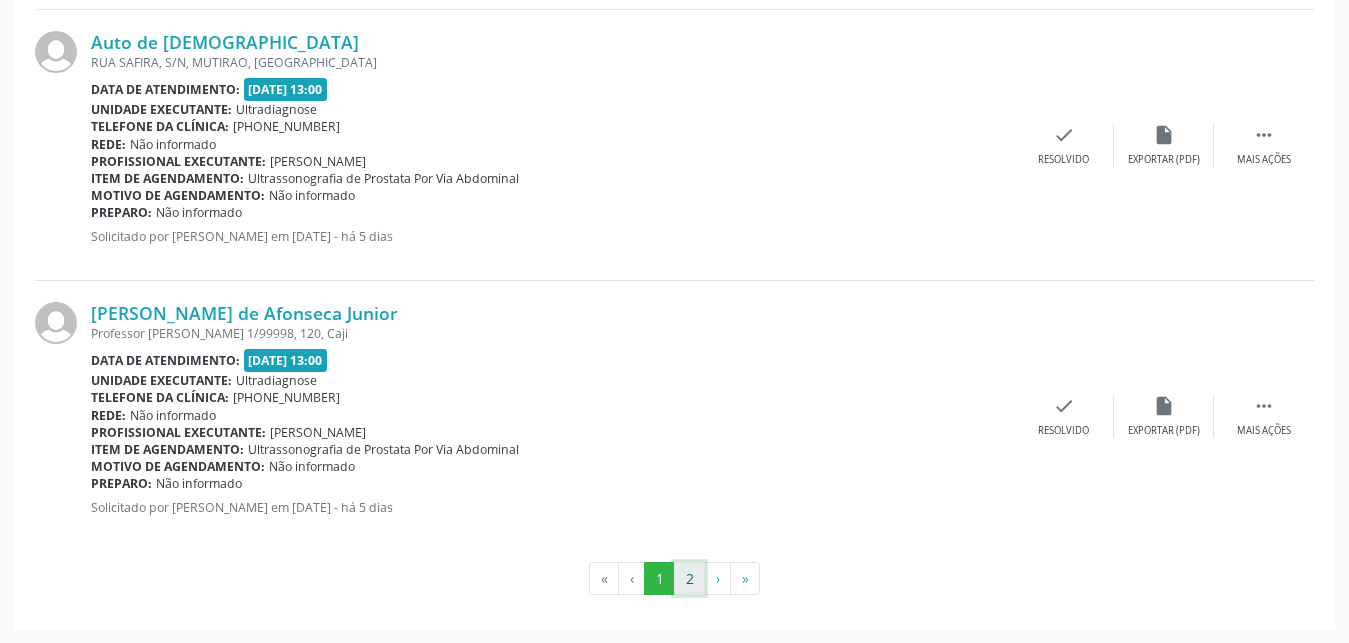 click on "2" at bounding box center (689, 579) 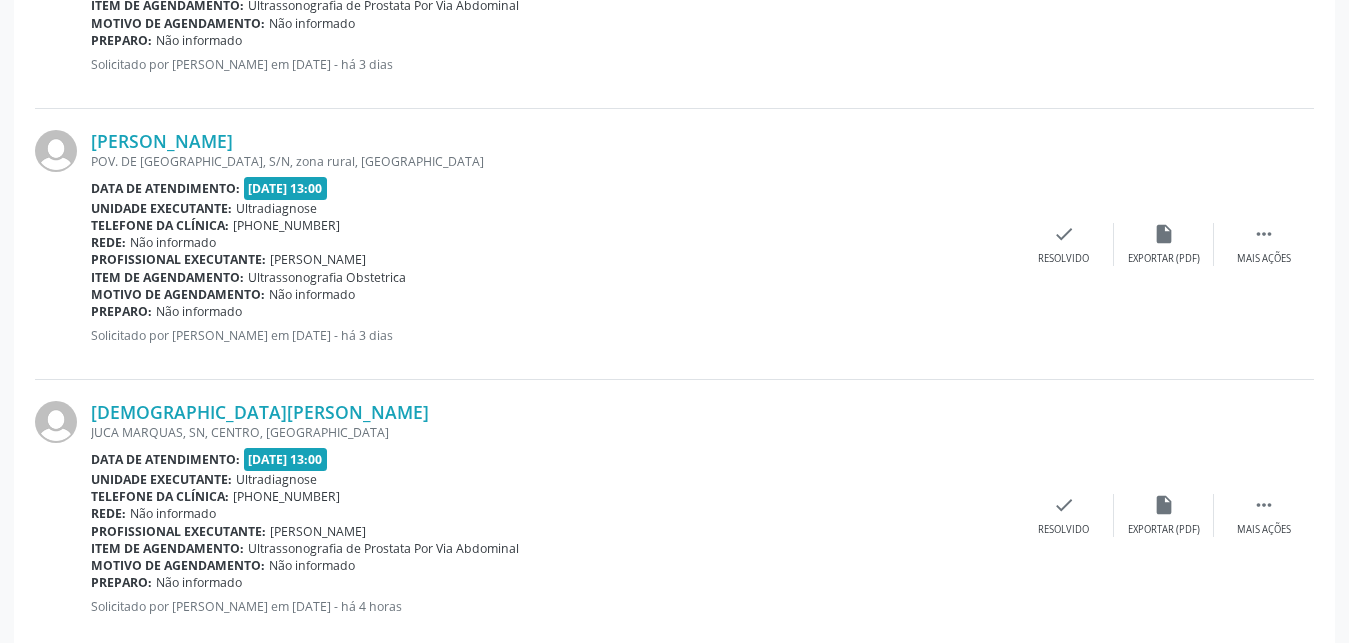 scroll, scrollTop: 3304, scrollLeft: 0, axis: vertical 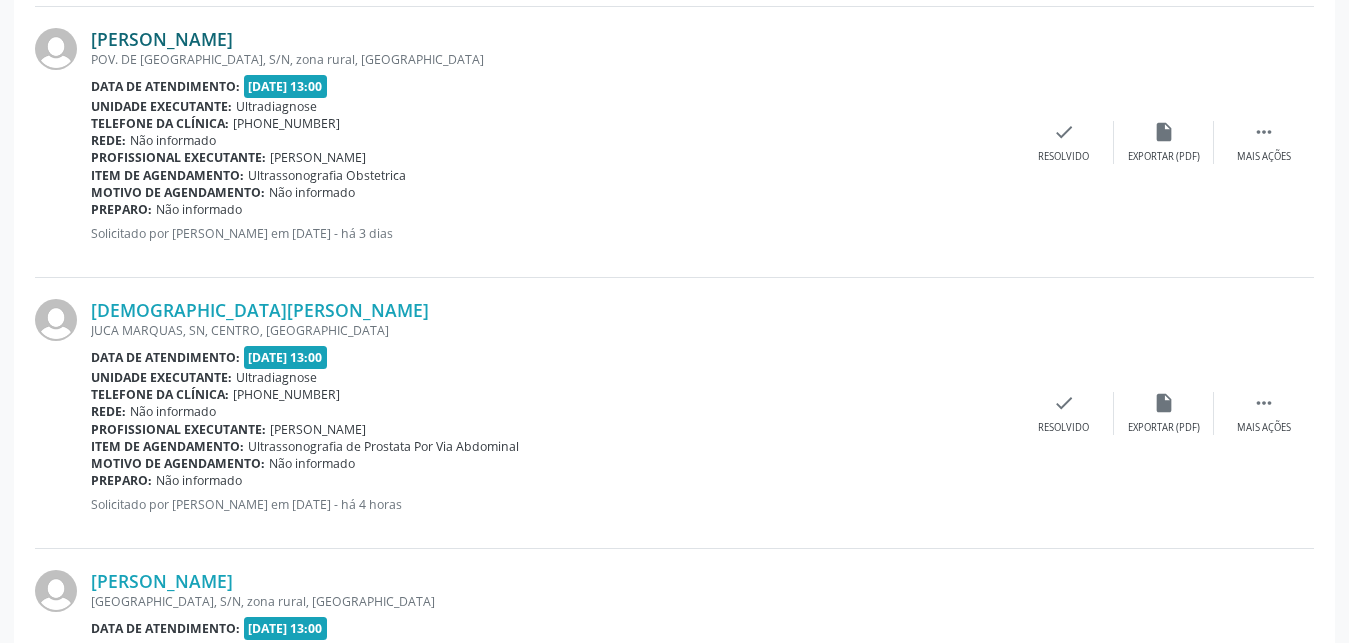 click on "[PERSON_NAME]" at bounding box center [162, 39] 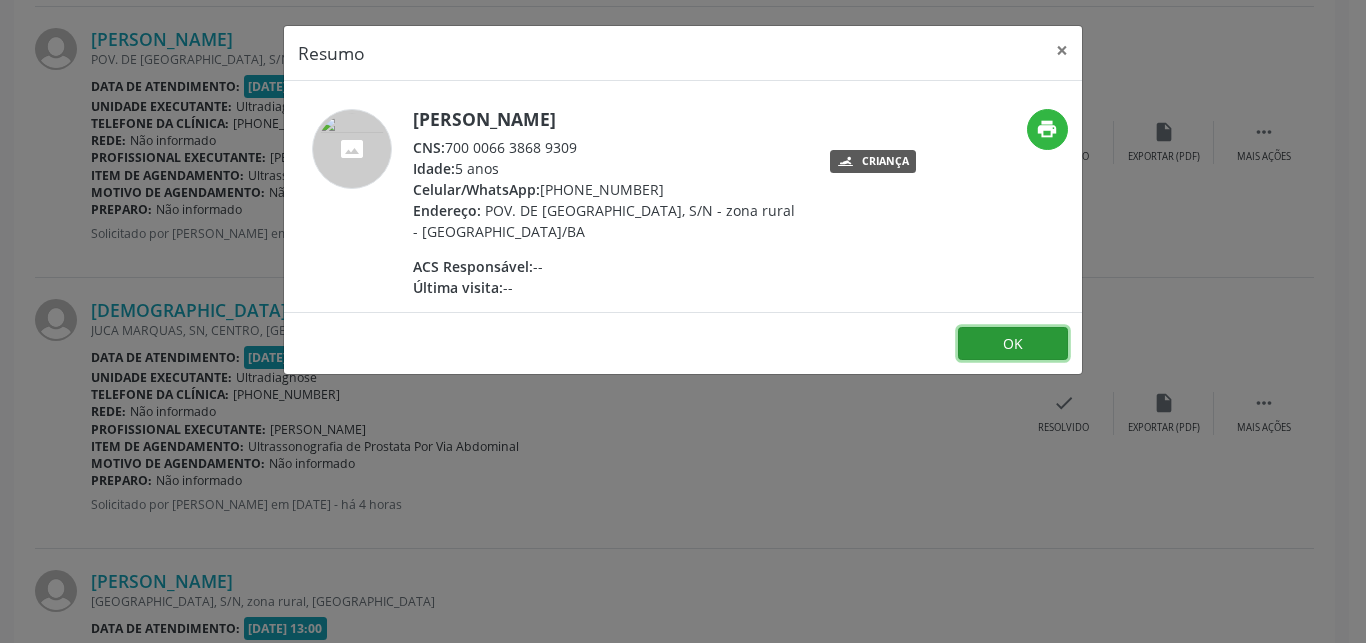 click on "OK" at bounding box center [1013, 344] 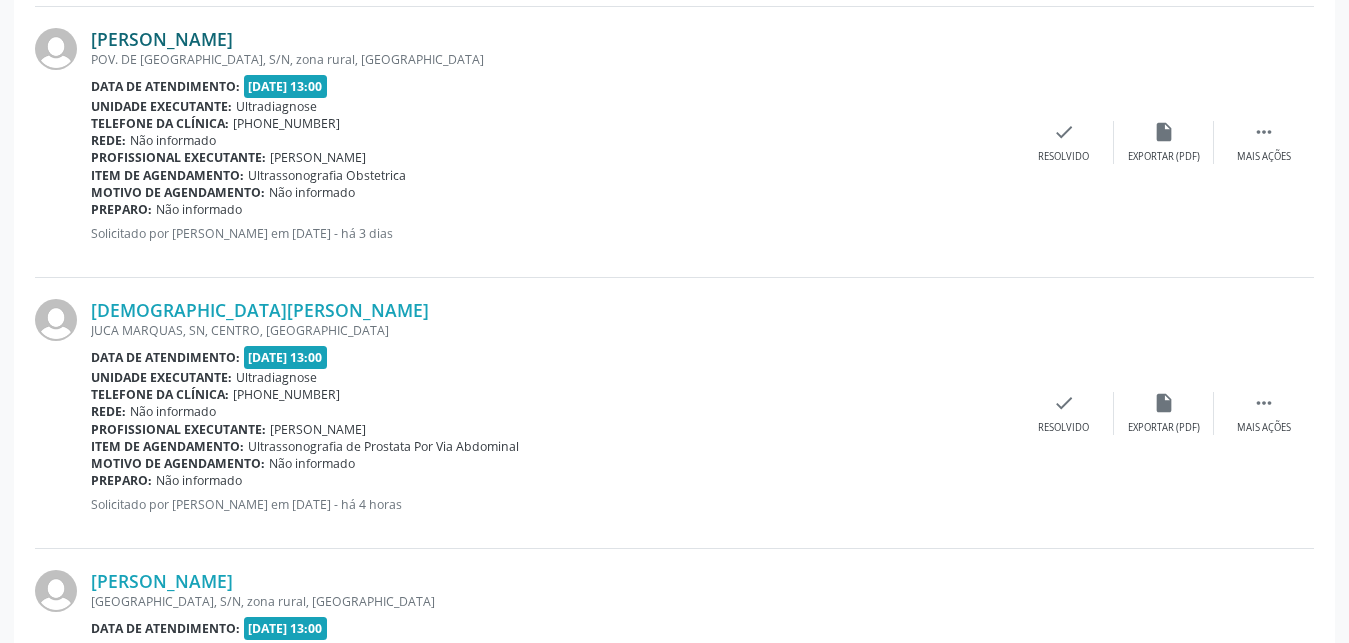 click on "[PERSON_NAME]" at bounding box center (162, 39) 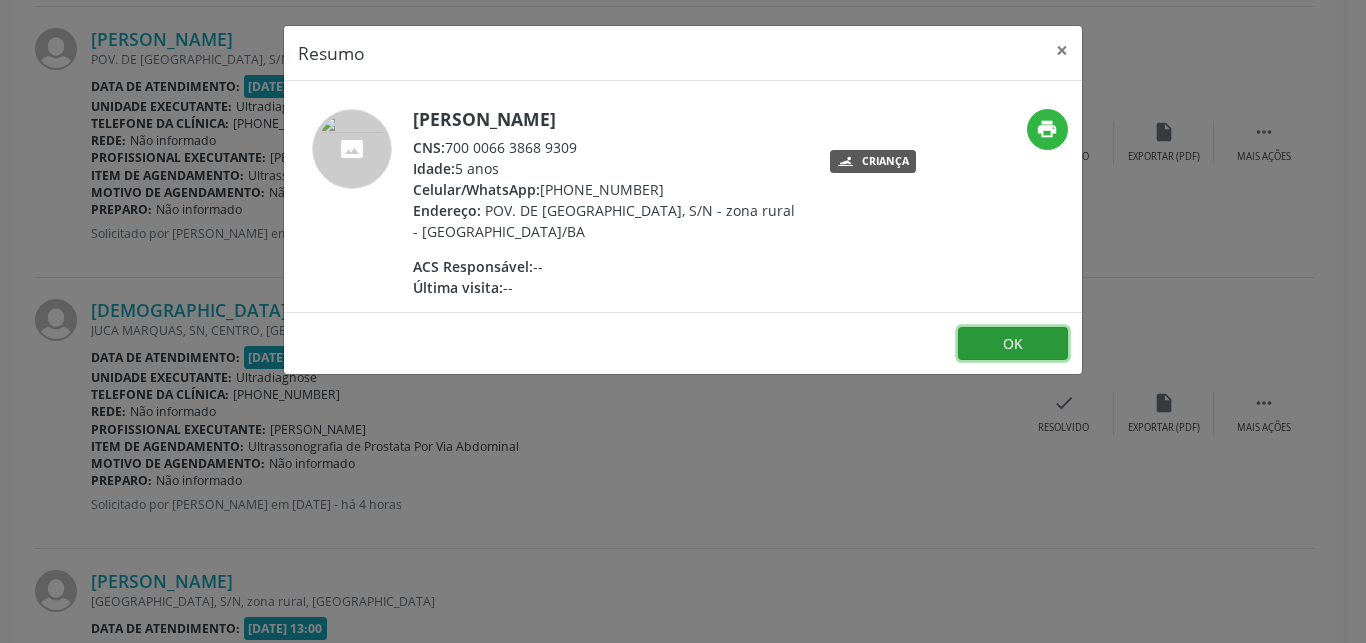 click on "OK" at bounding box center (1013, 344) 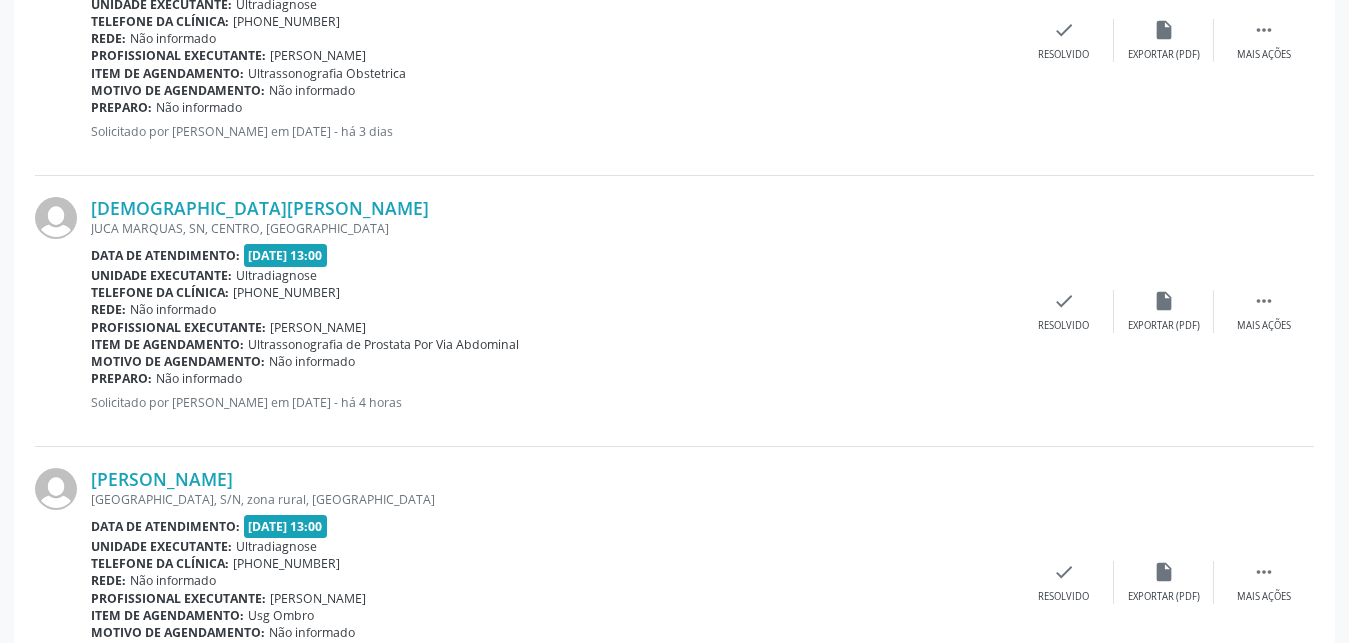 scroll, scrollTop: 3508, scrollLeft: 0, axis: vertical 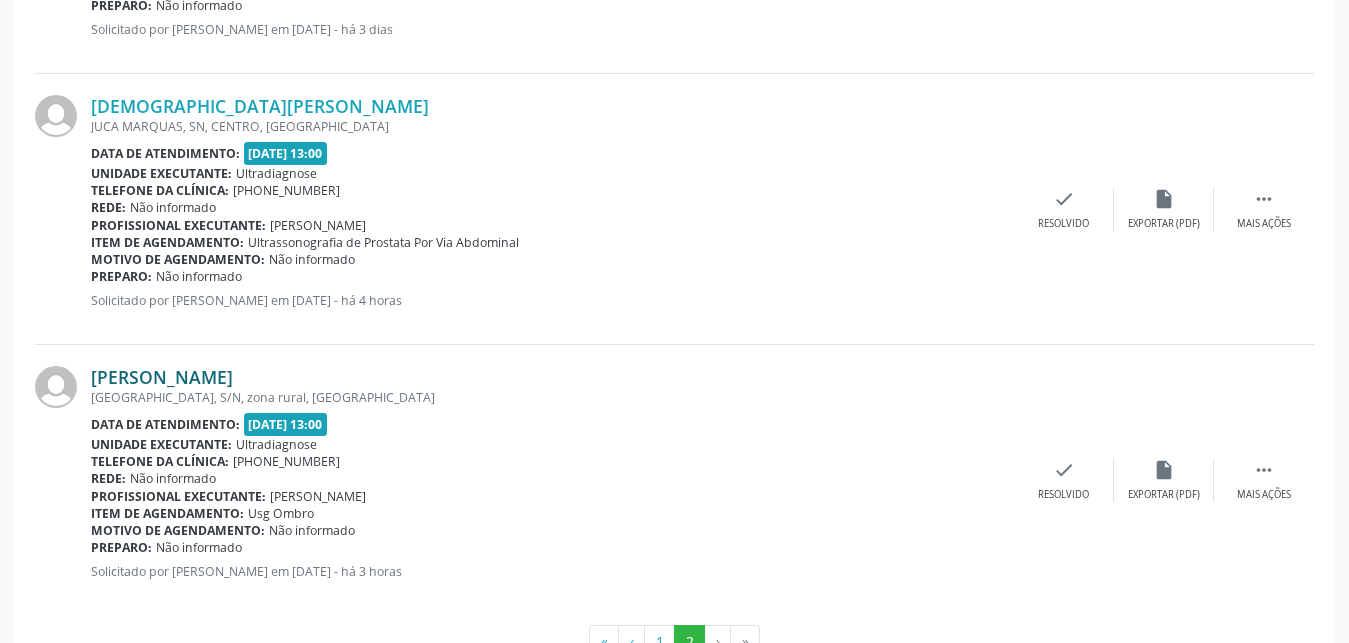 click on "[PERSON_NAME]" at bounding box center (162, 377) 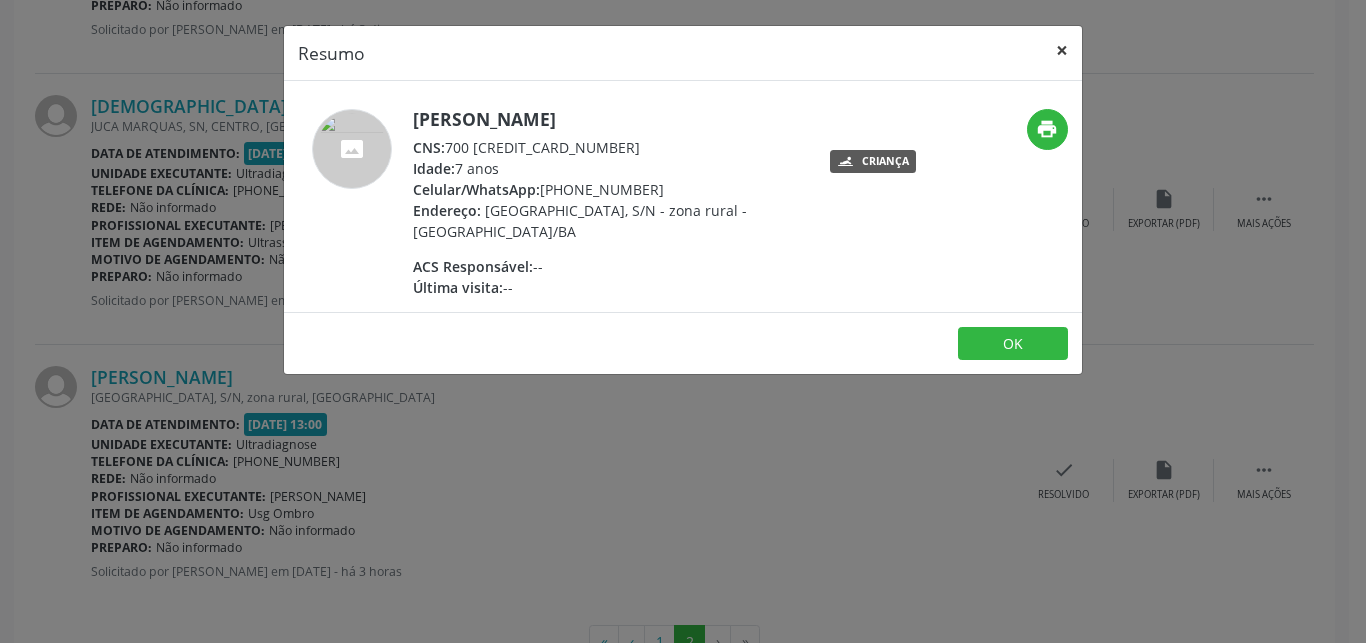 click on "×" at bounding box center (1062, 50) 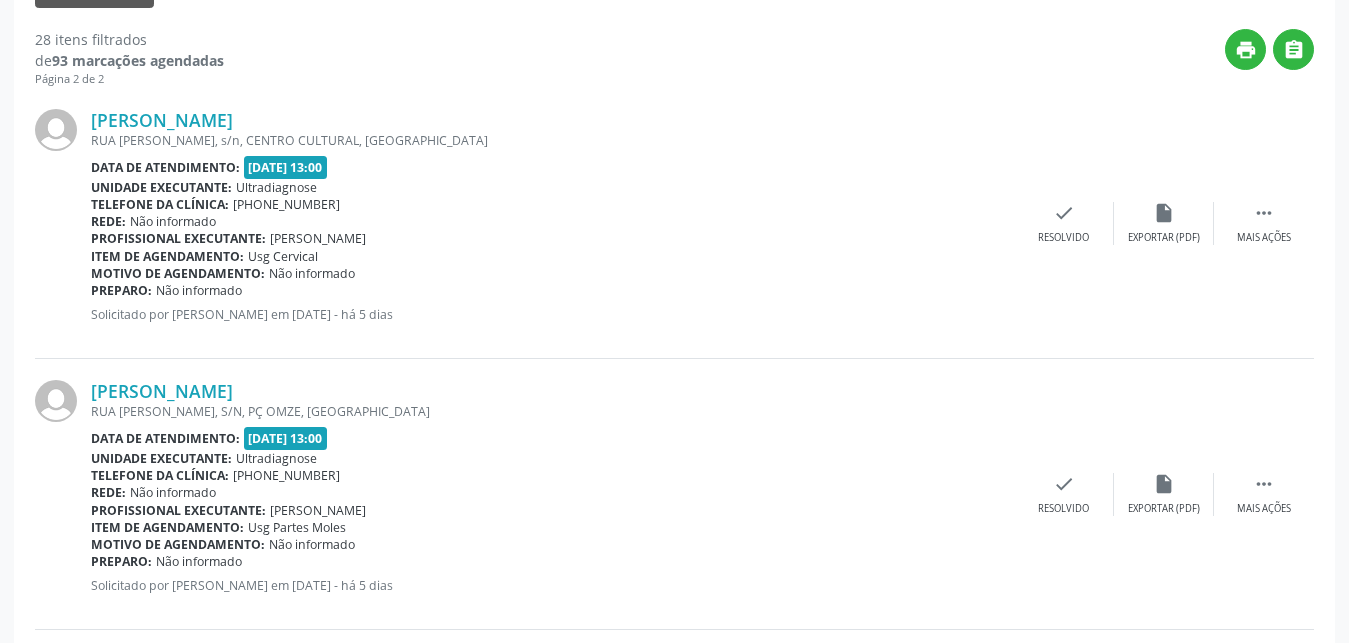 scroll, scrollTop: 2, scrollLeft: 0, axis: vertical 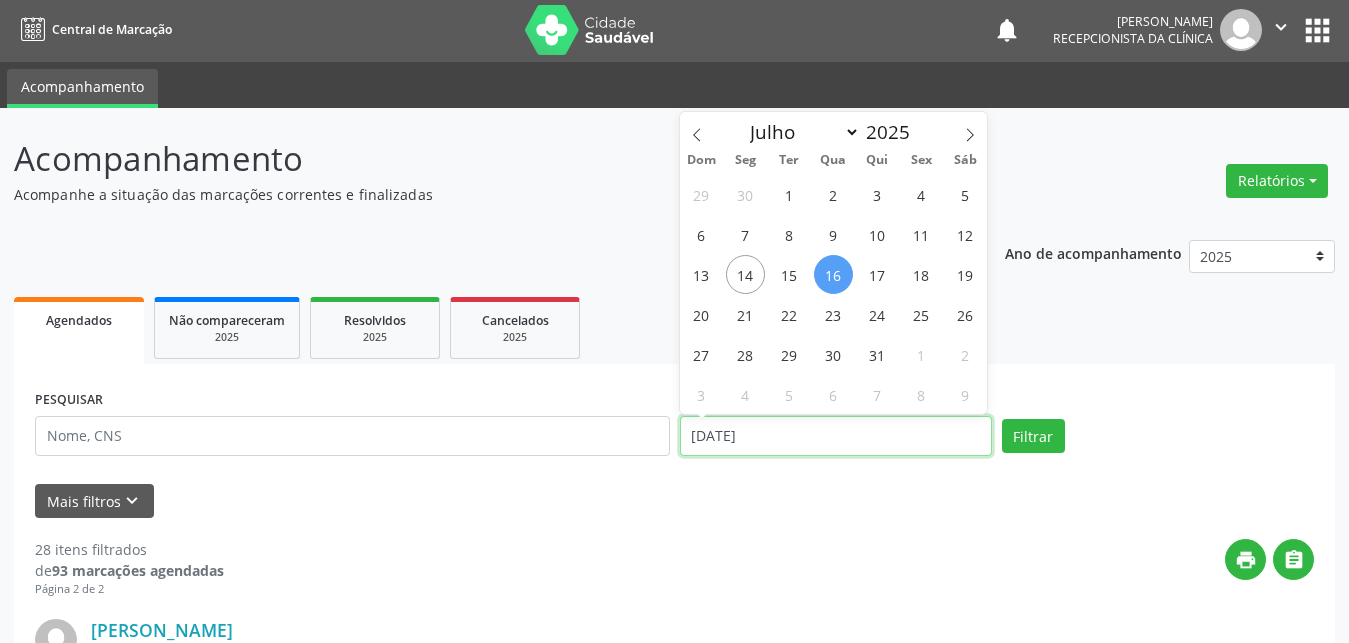 click on "[DATE]" at bounding box center [836, 436] 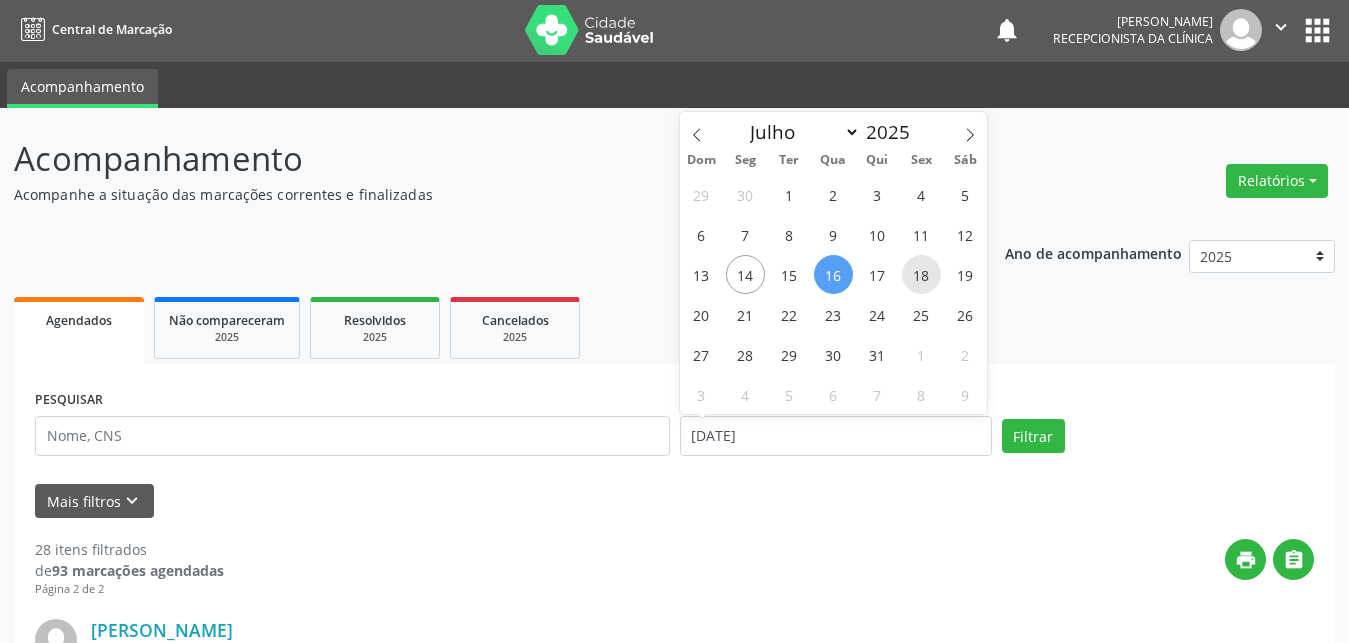 click on "18" at bounding box center (921, 274) 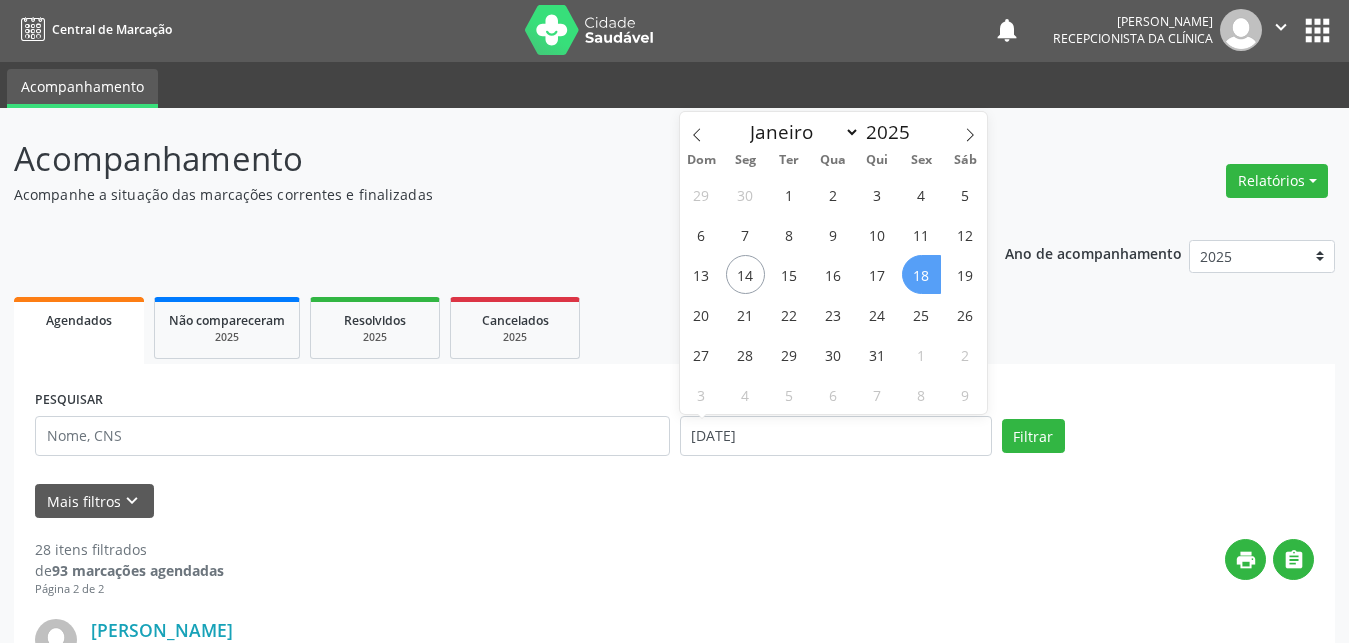 click on "18" at bounding box center (921, 274) 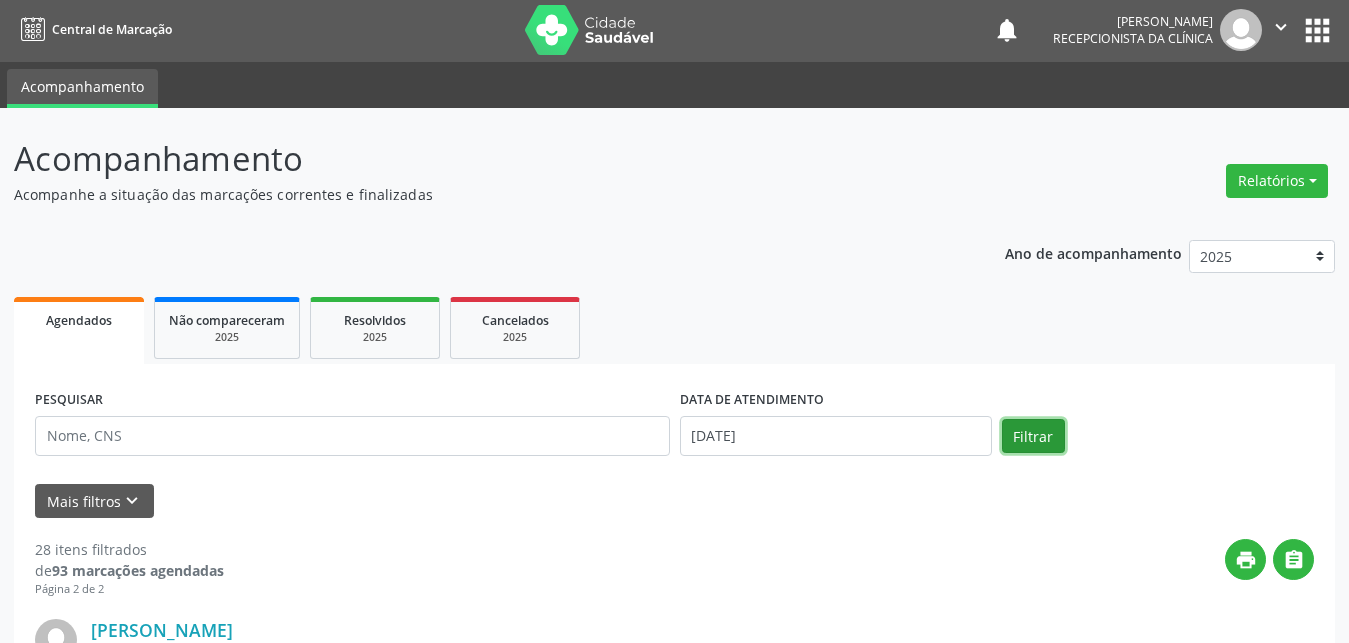 click on "Filtrar" at bounding box center [1033, 436] 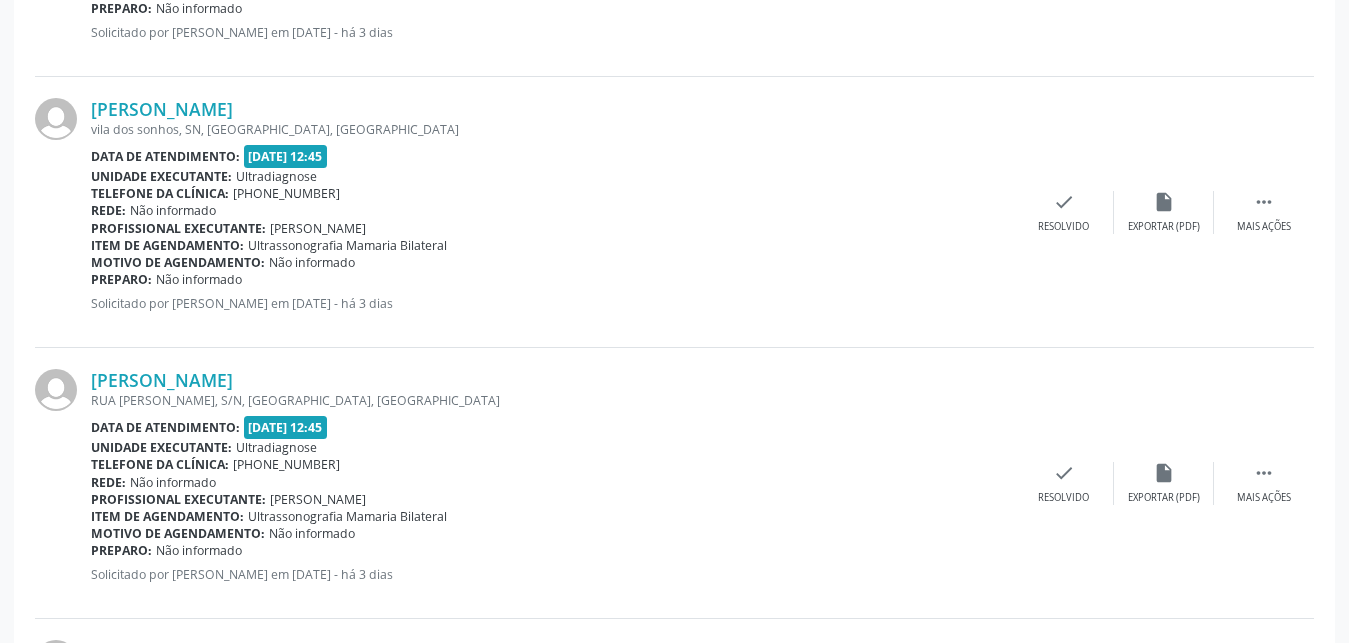 scroll, scrollTop: 3878, scrollLeft: 0, axis: vertical 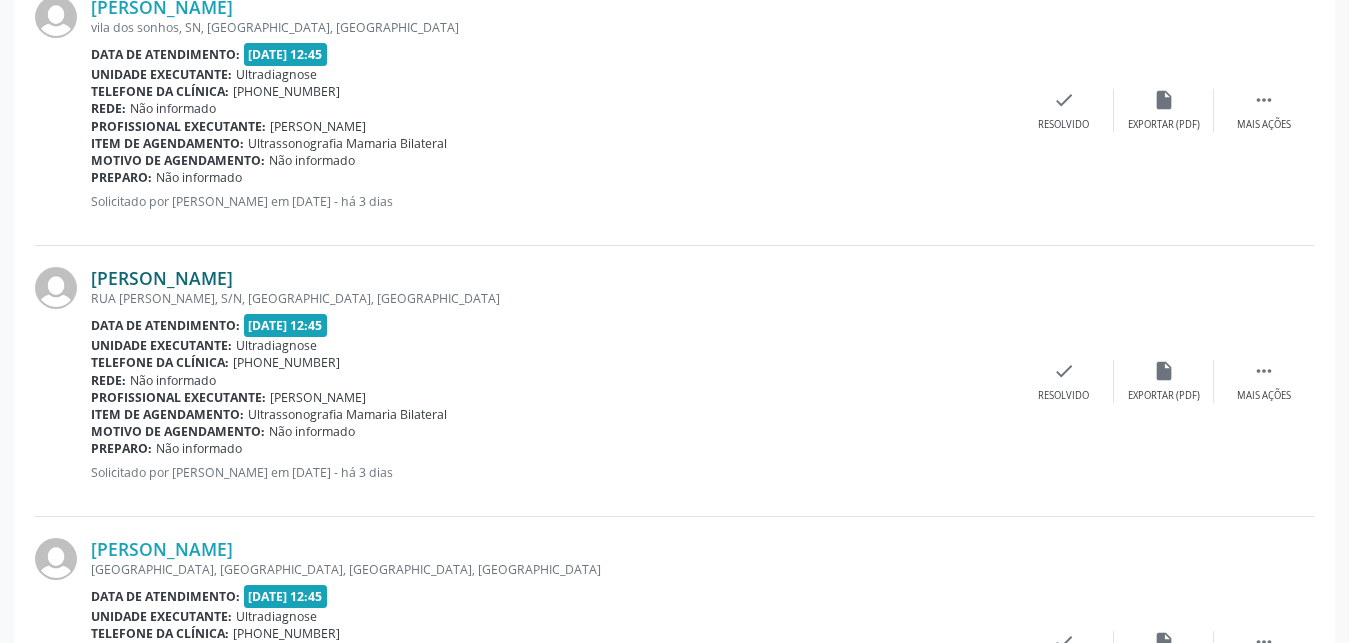 click on "[PERSON_NAME]" at bounding box center (162, 278) 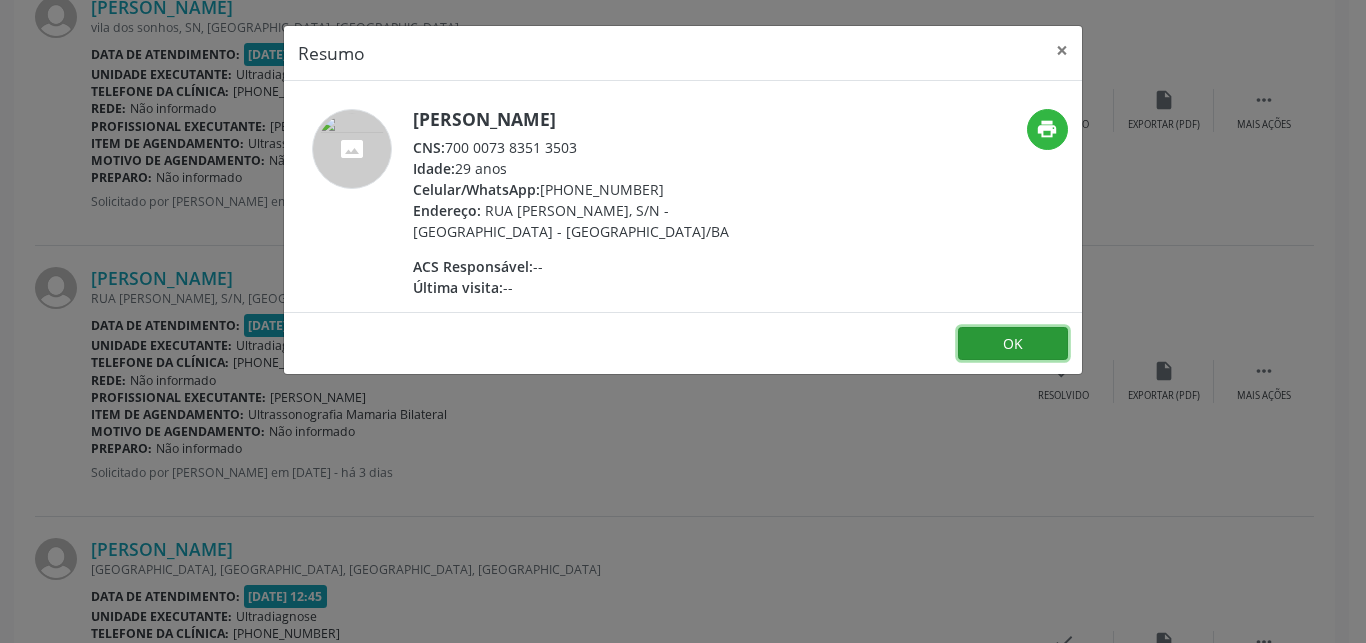 click on "OK" at bounding box center (1013, 344) 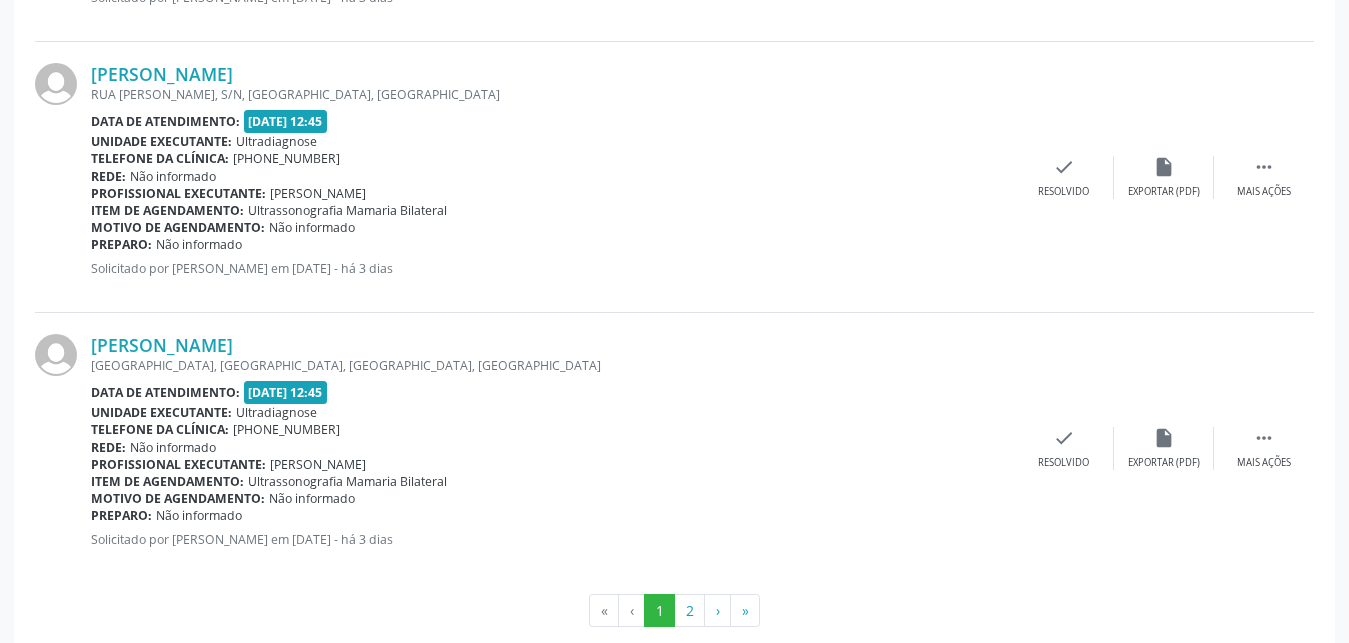 scroll, scrollTop: 4114, scrollLeft: 0, axis: vertical 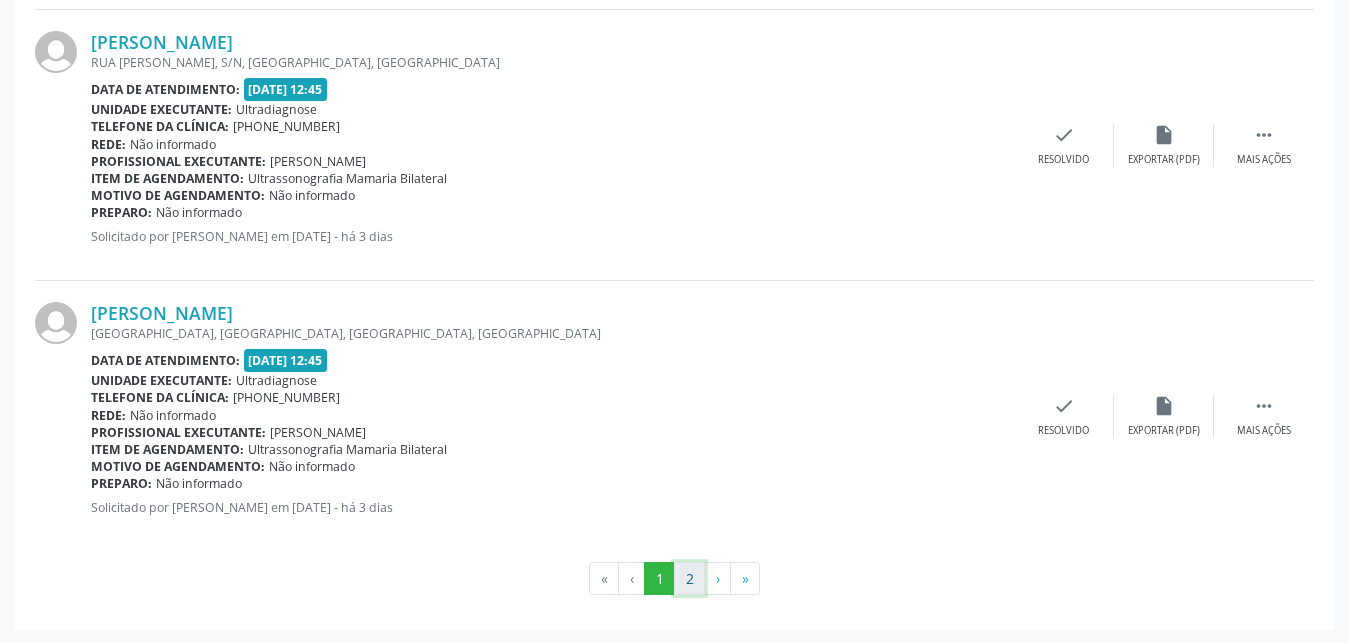 click on "2" at bounding box center [689, 579] 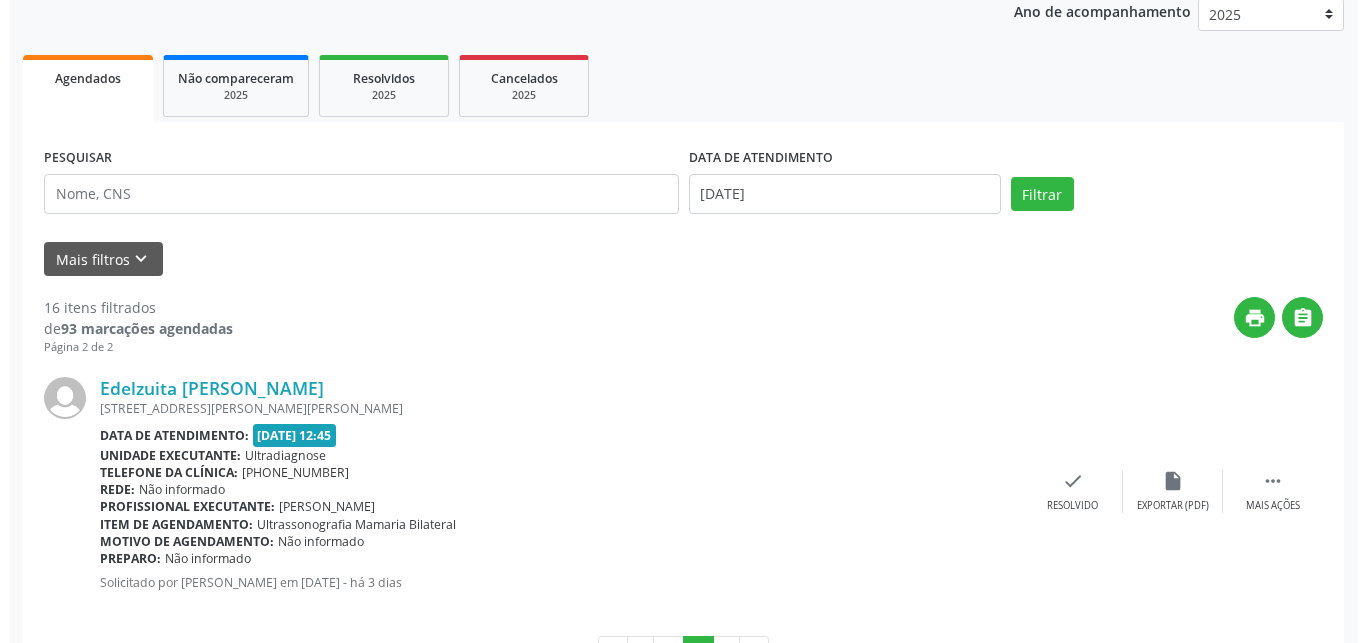 scroll, scrollTop: 320, scrollLeft: 0, axis: vertical 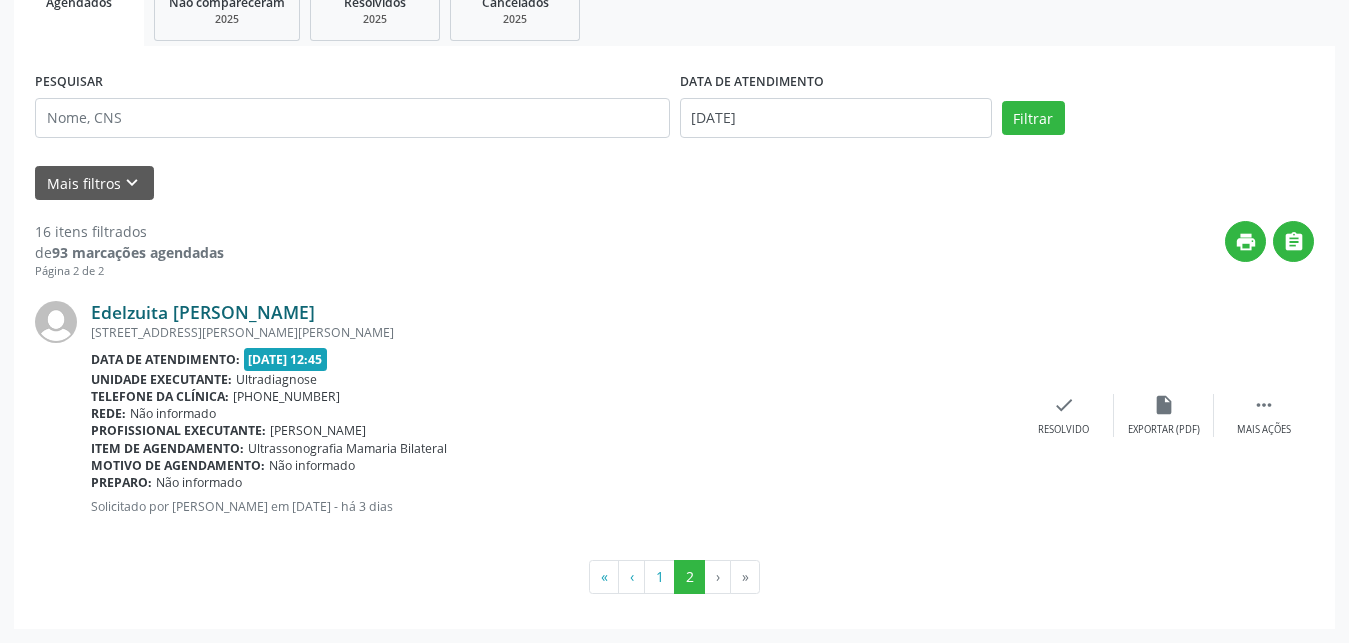click on "Edelzuita [PERSON_NAME]" at bounding box center [203, 312] 